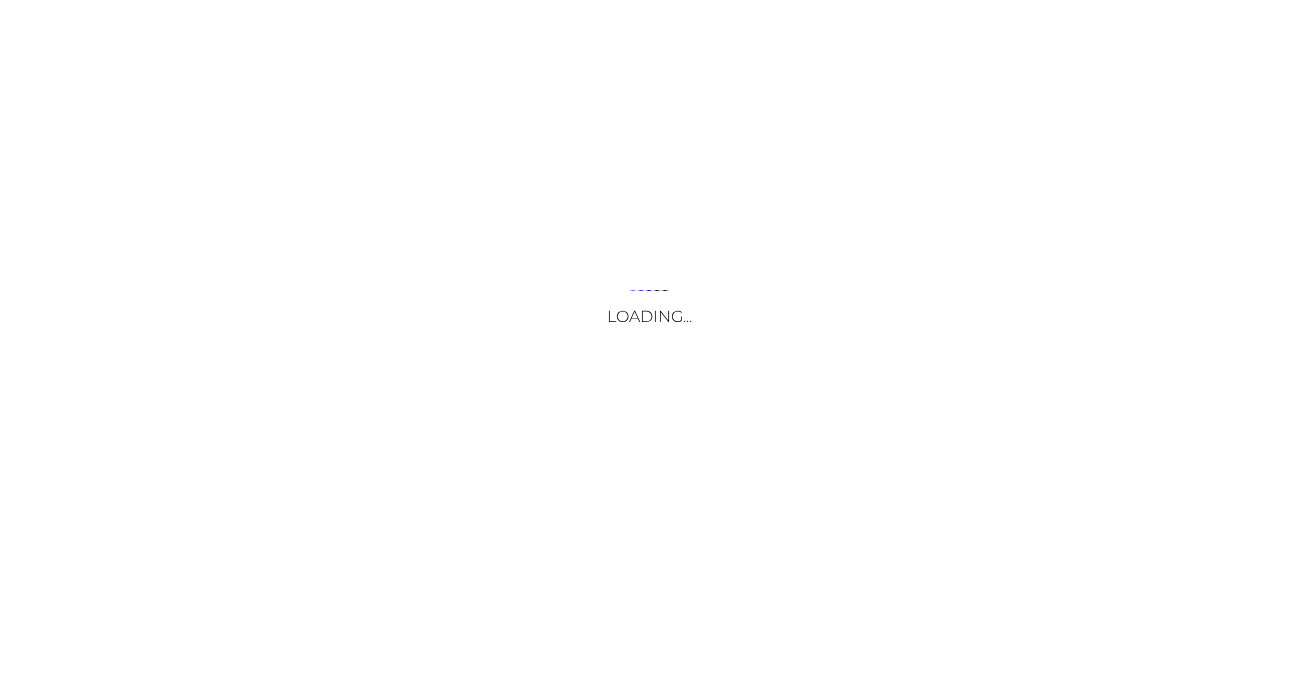 scroll, scrollTop: 0, scrollLeft: 0, axis: both 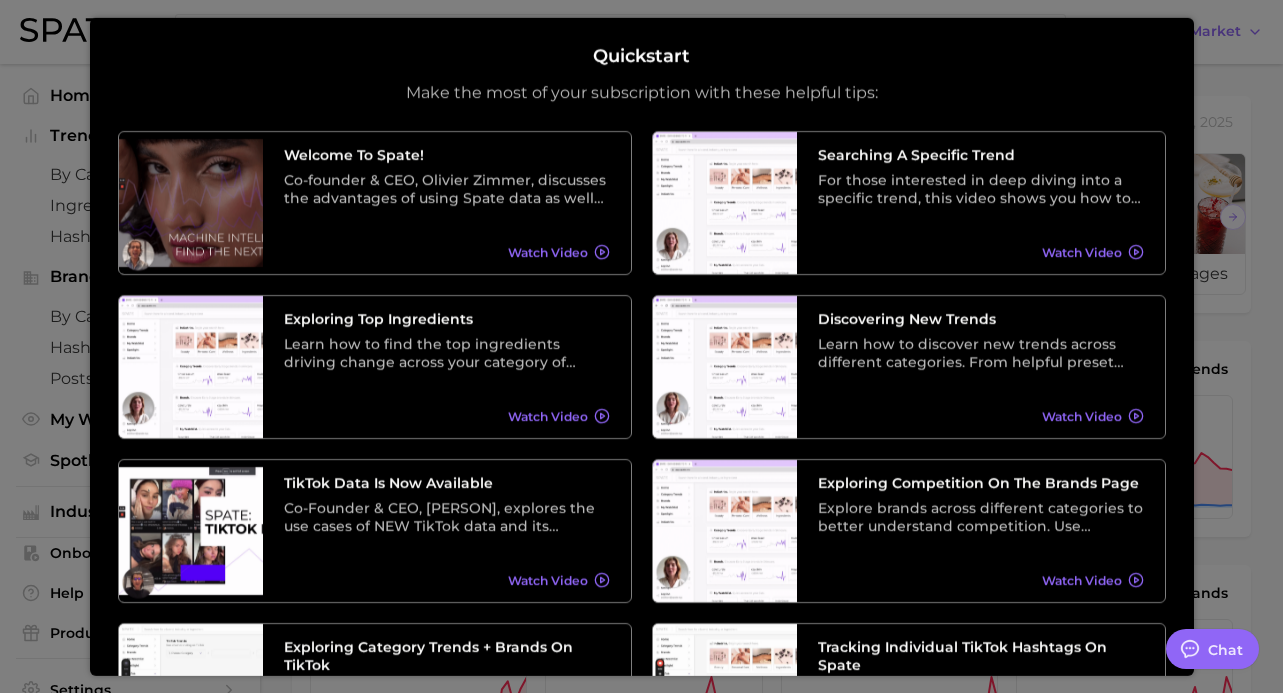 click at bounding box center (641, 804) 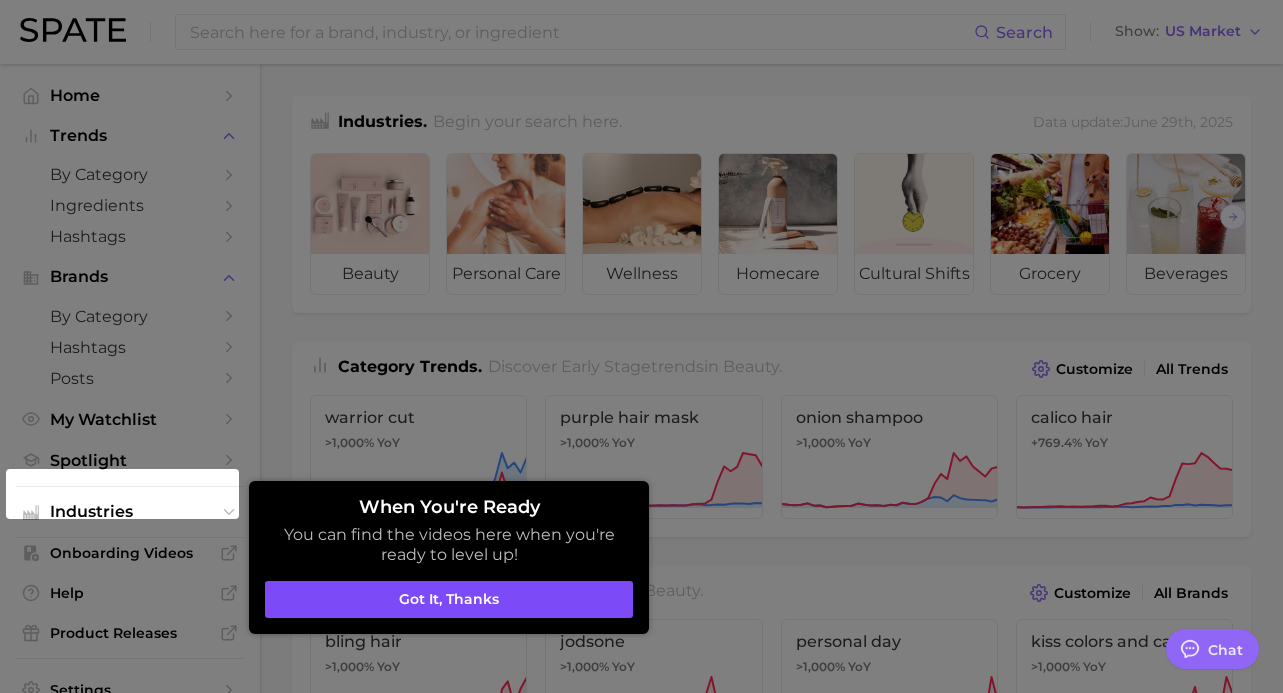 click on "Got it, thanks" at bounding box center [449, 600] 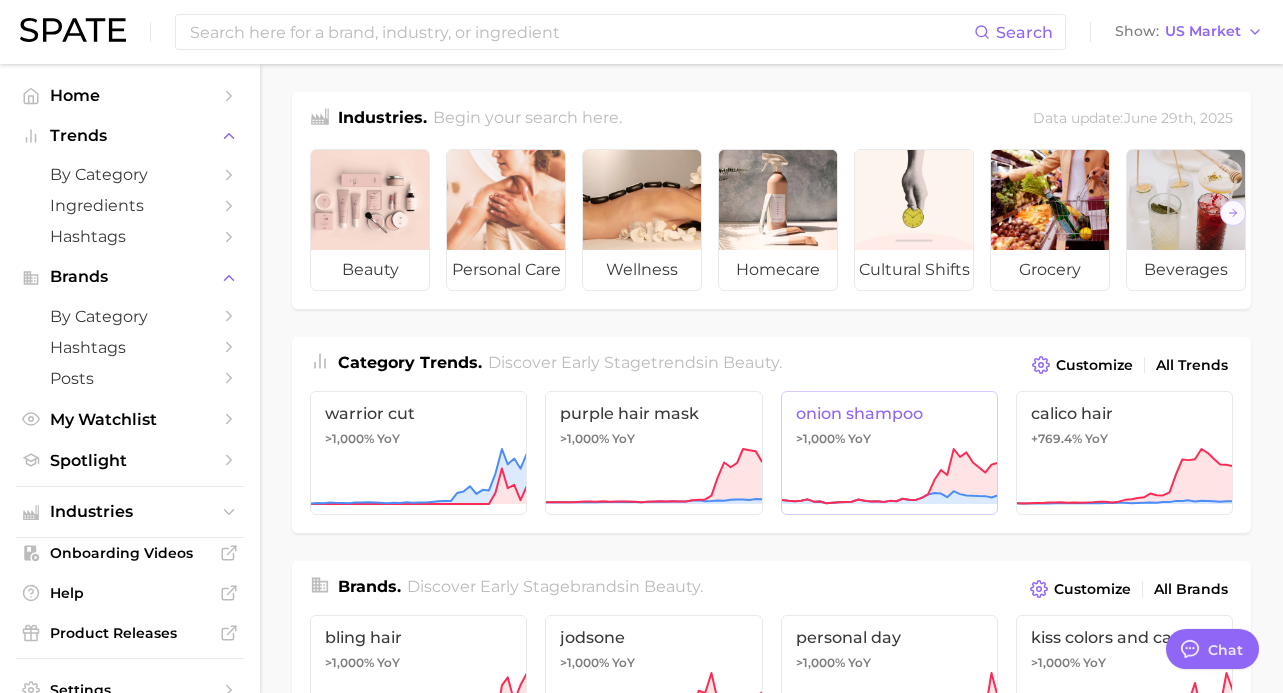 scroll, scrollTop: 0, scrollLeft: 0, axis: both 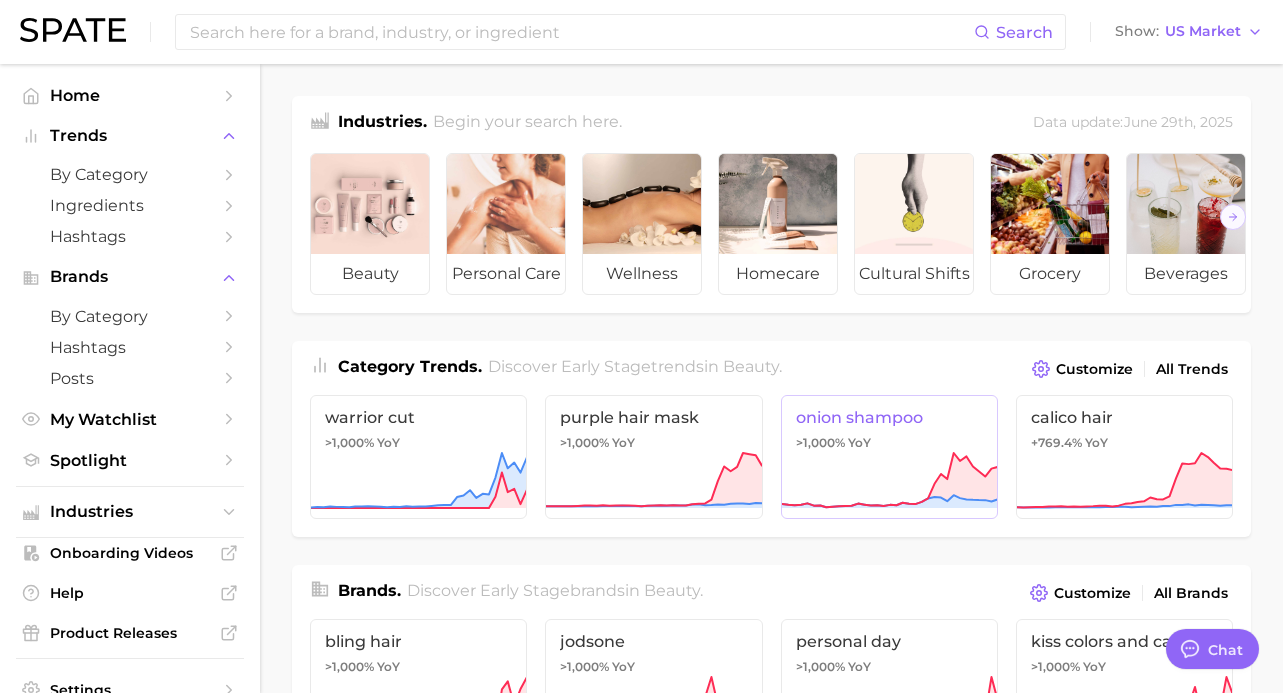 click 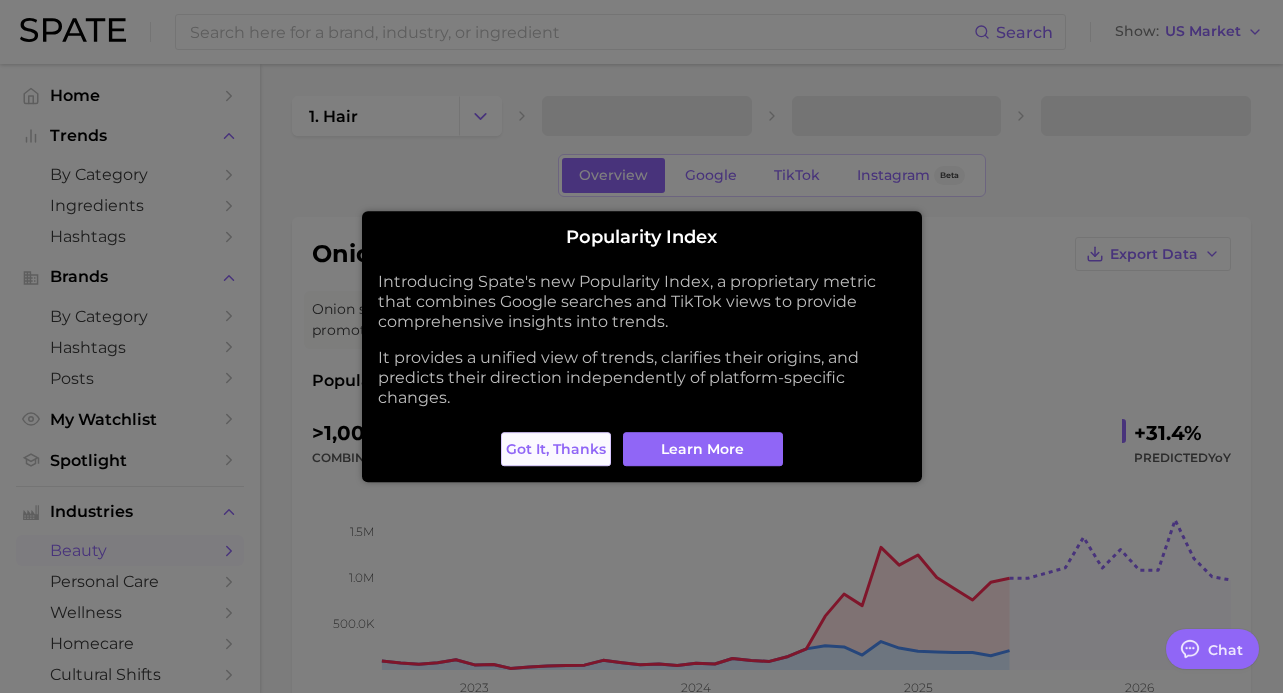 type on "x" 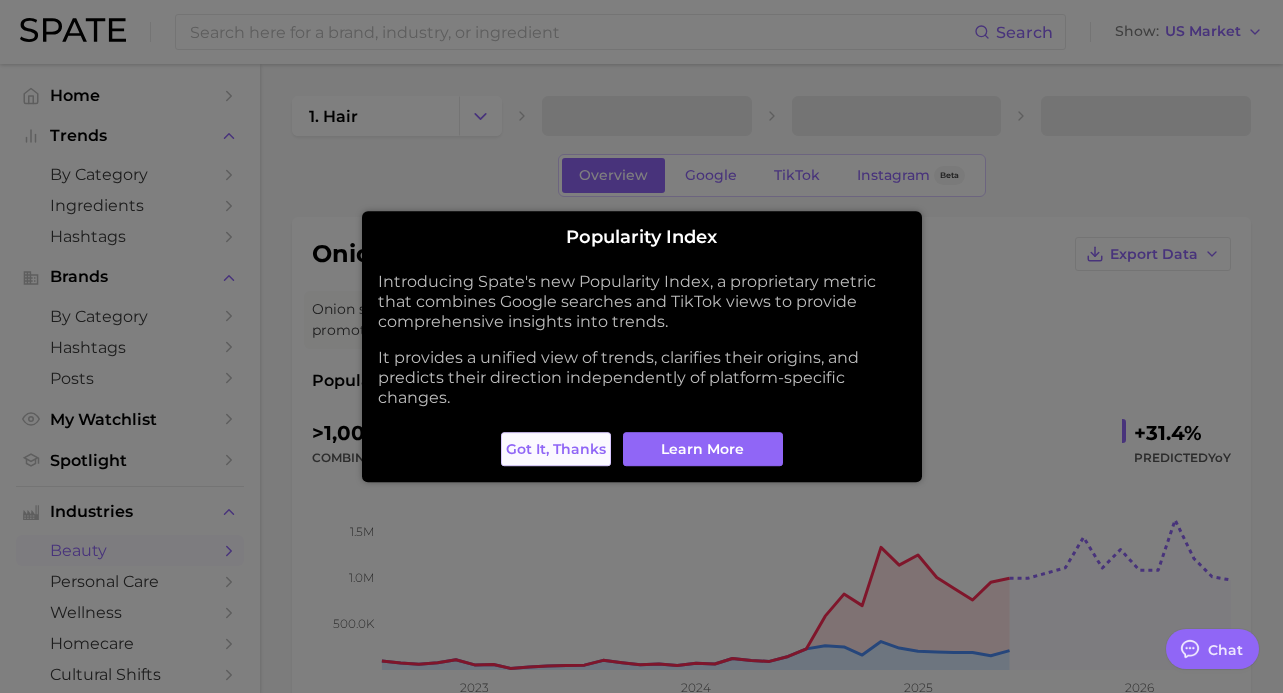 click on "Got it, thanks" at bounding box center (556, 449) 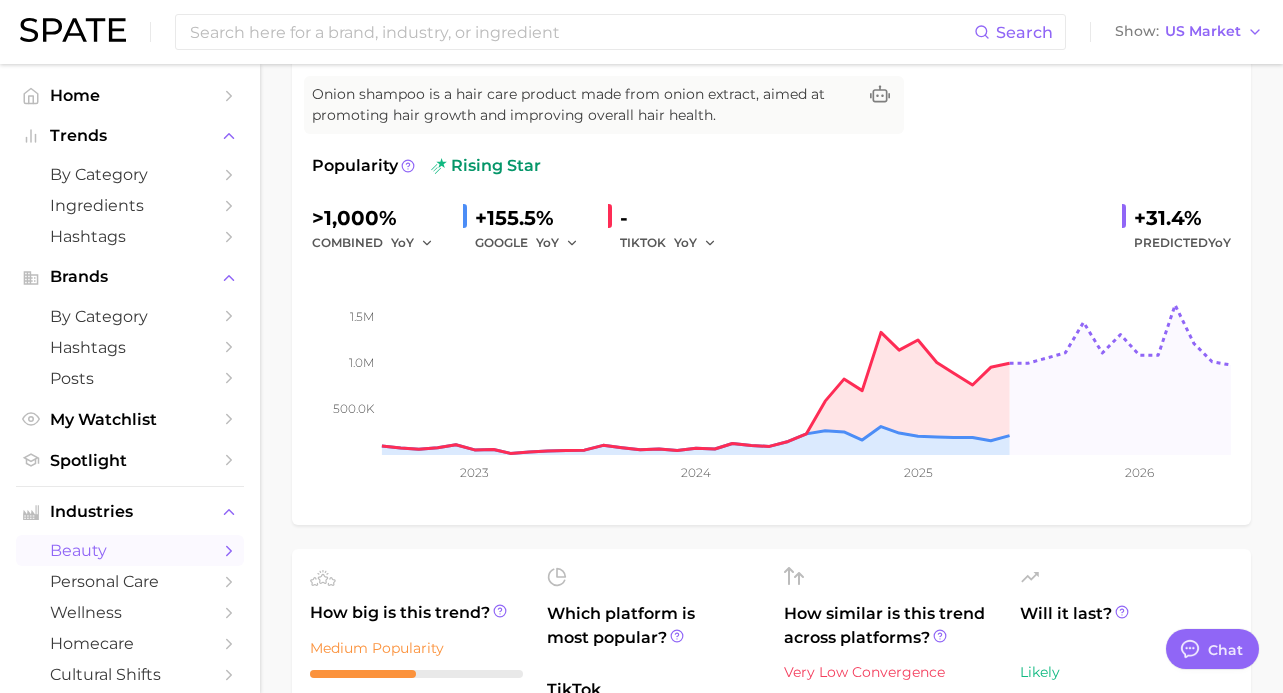 scroll, scrollTop: 0, scrollLeft: 0, axis: both 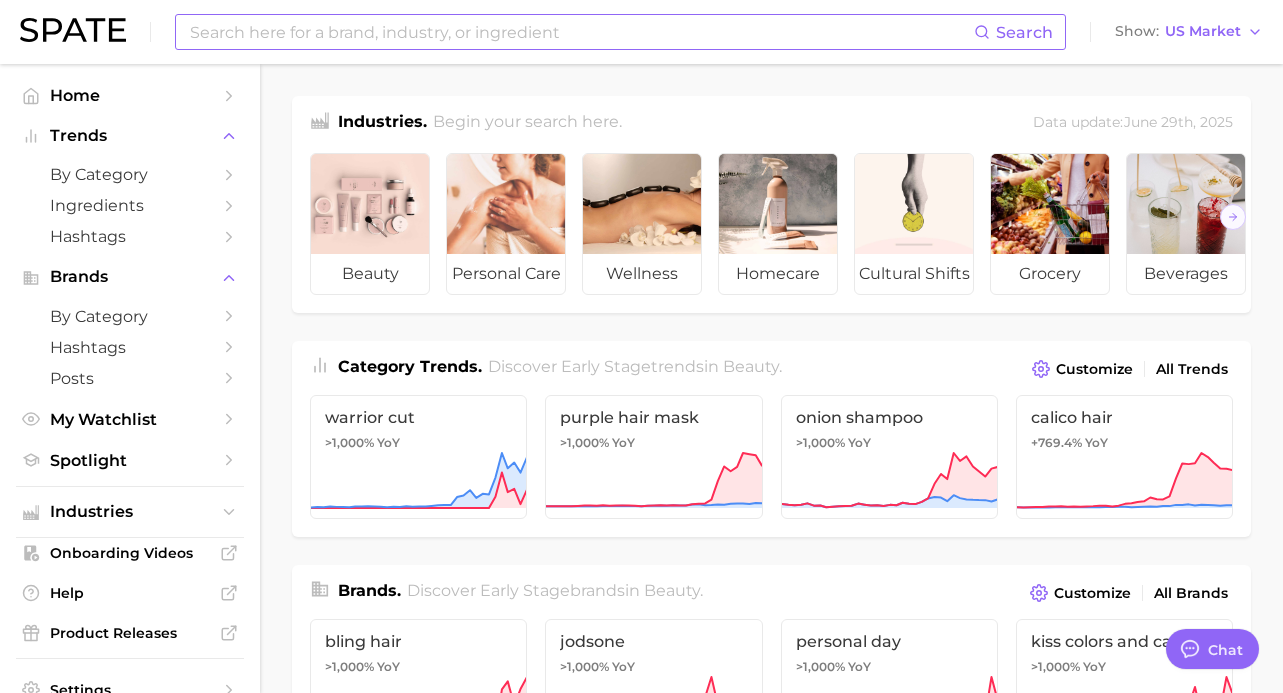 click at bounding box center (581, 32) 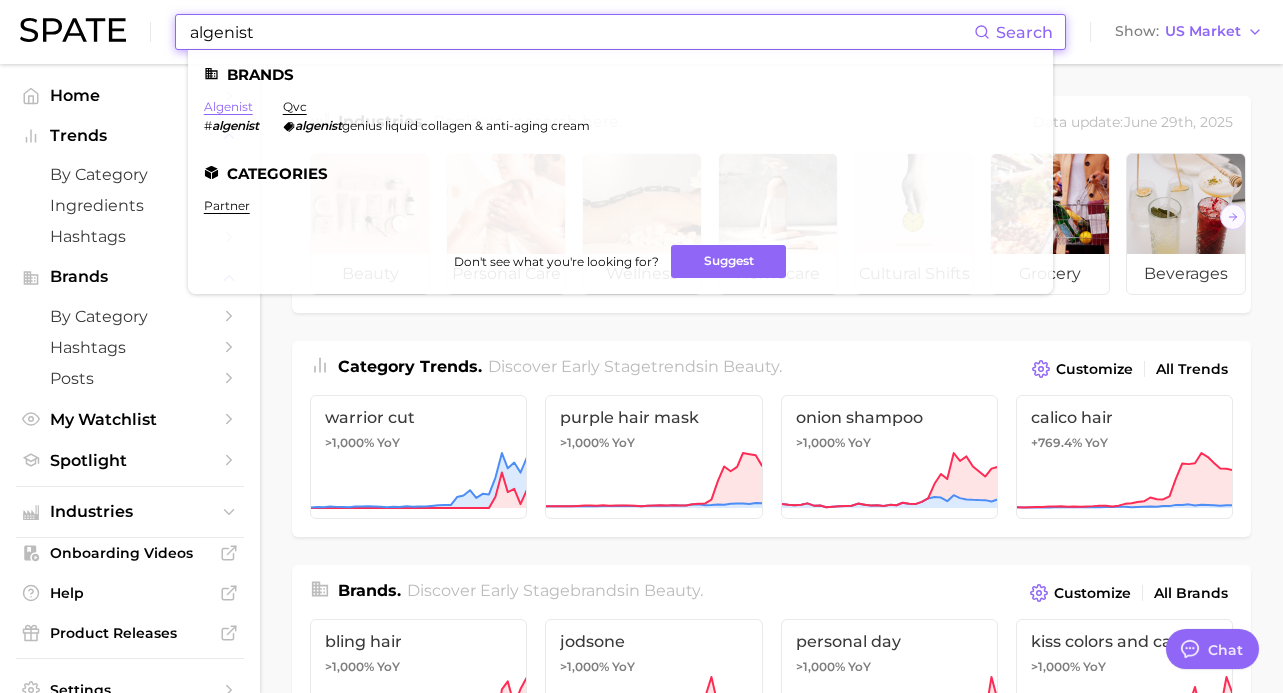 type on "algenist" 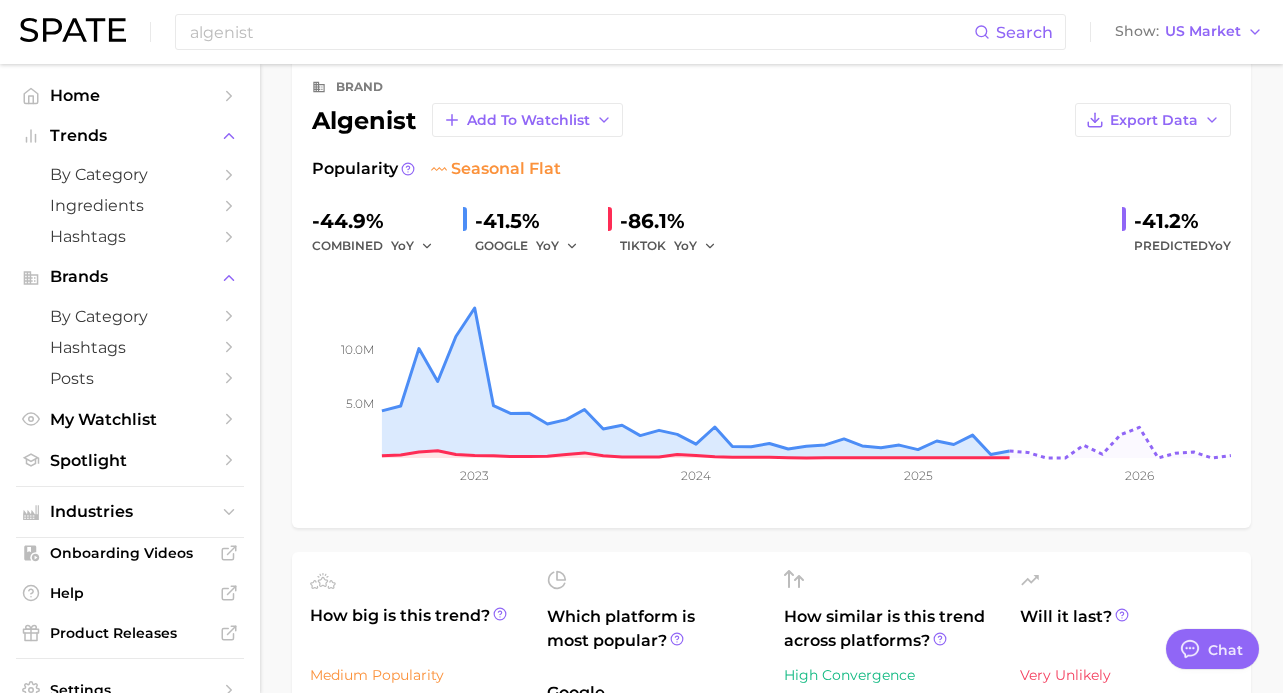 scroll, scrollTop: 0, scrollLeft: 0, axis: both 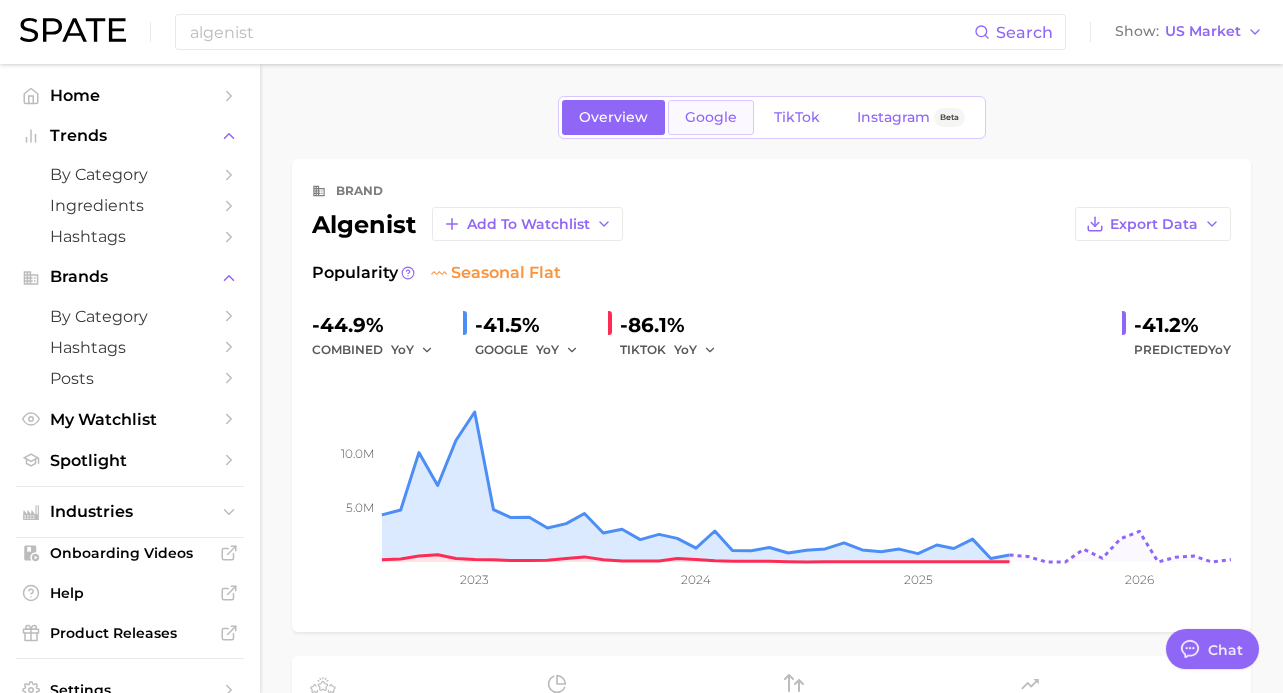 click on "Google" at bounding box center (711, 117) 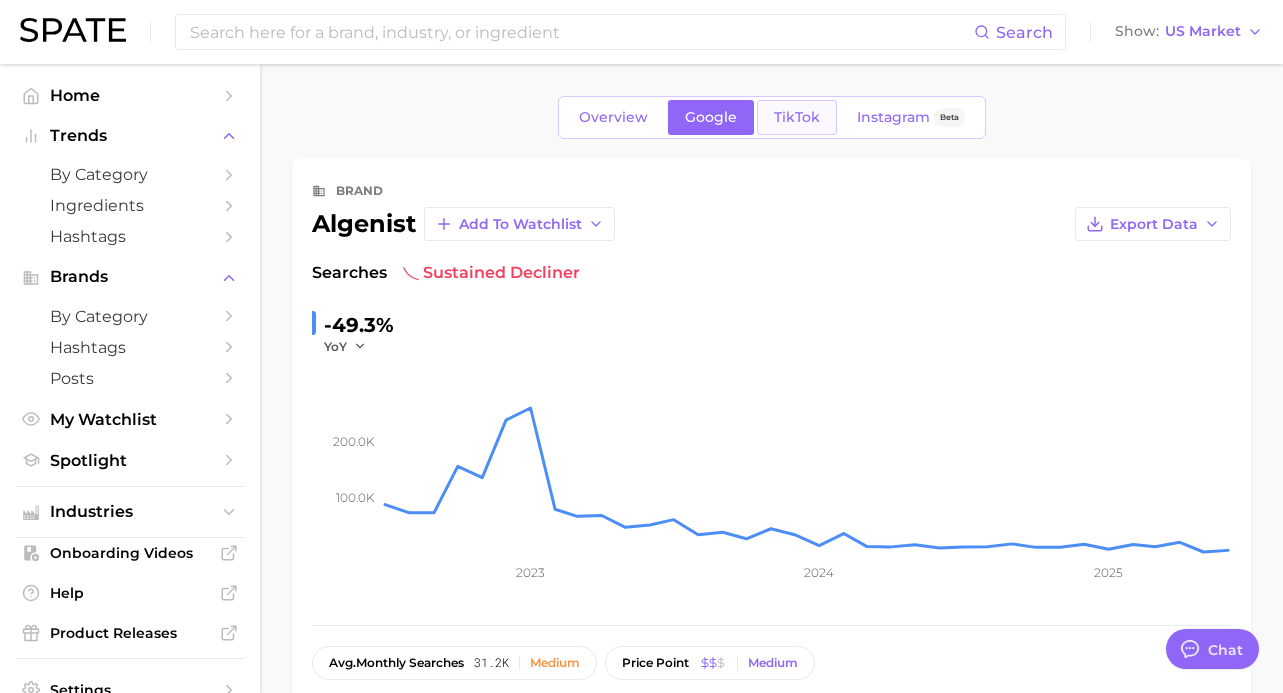 click on "TikTok" at bounding box center [797, 117] 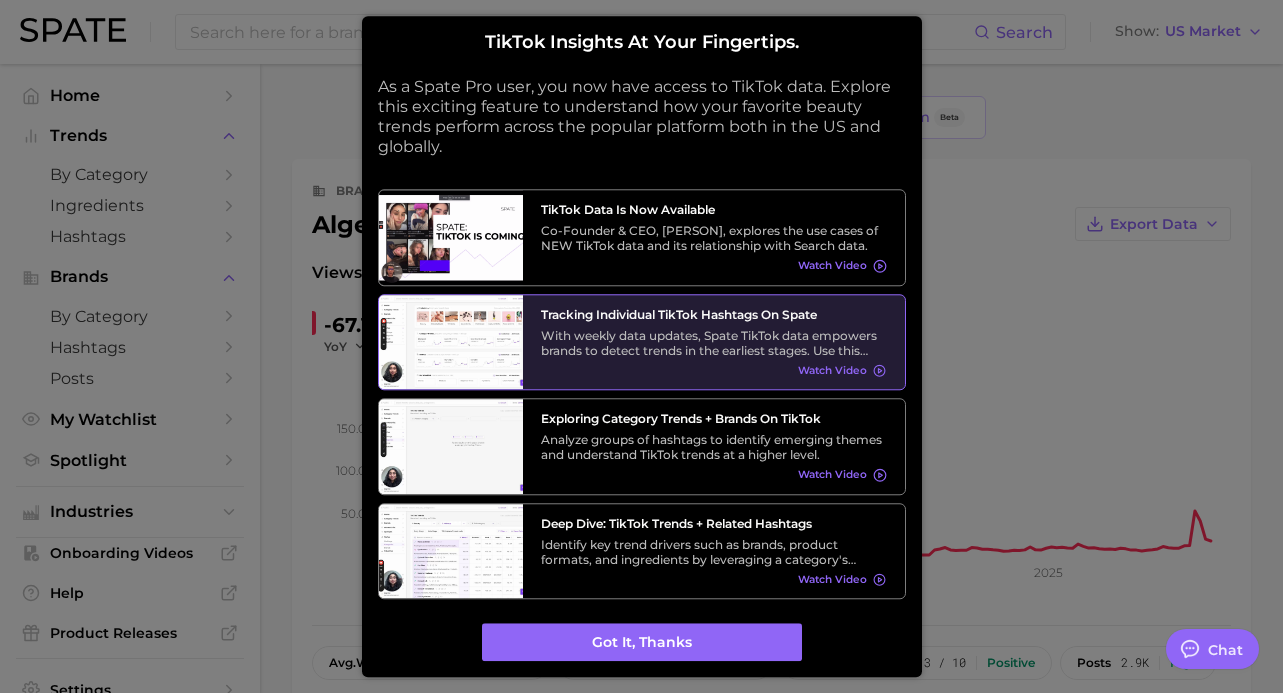 scroll, scrollTop: 0, scrollLeft: 0, axis: both 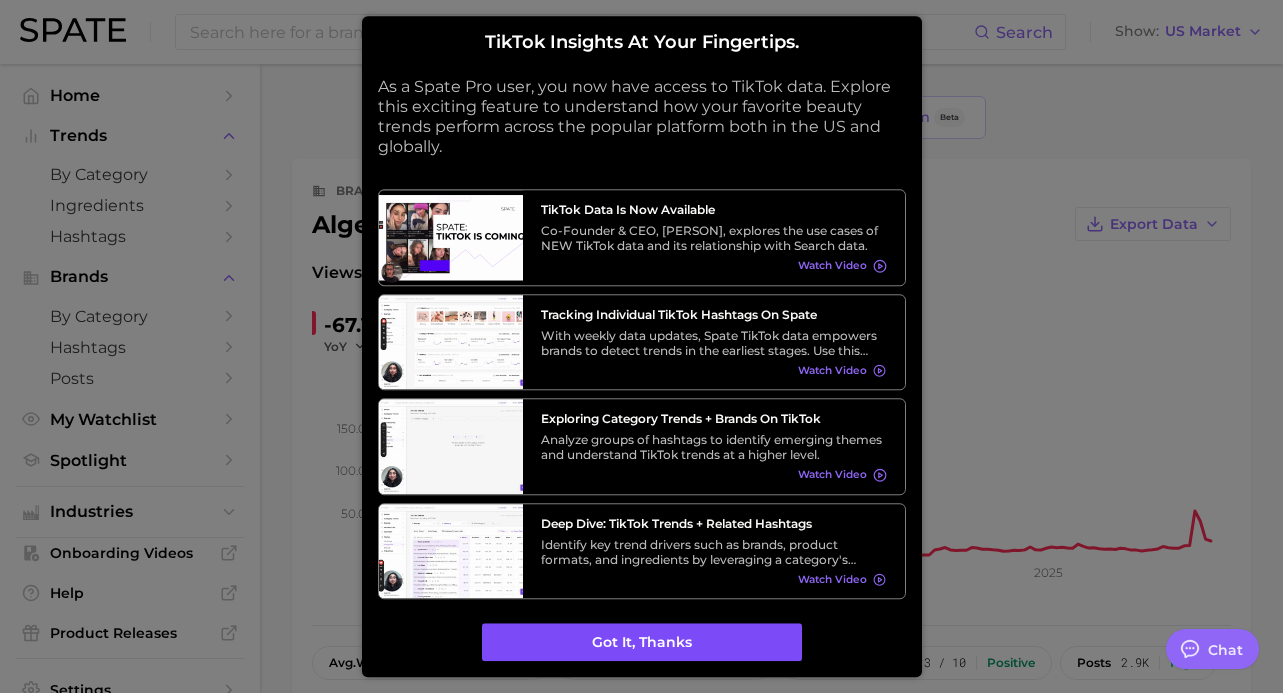 click on "Got it, thanks" at bounding box center [642, 643] 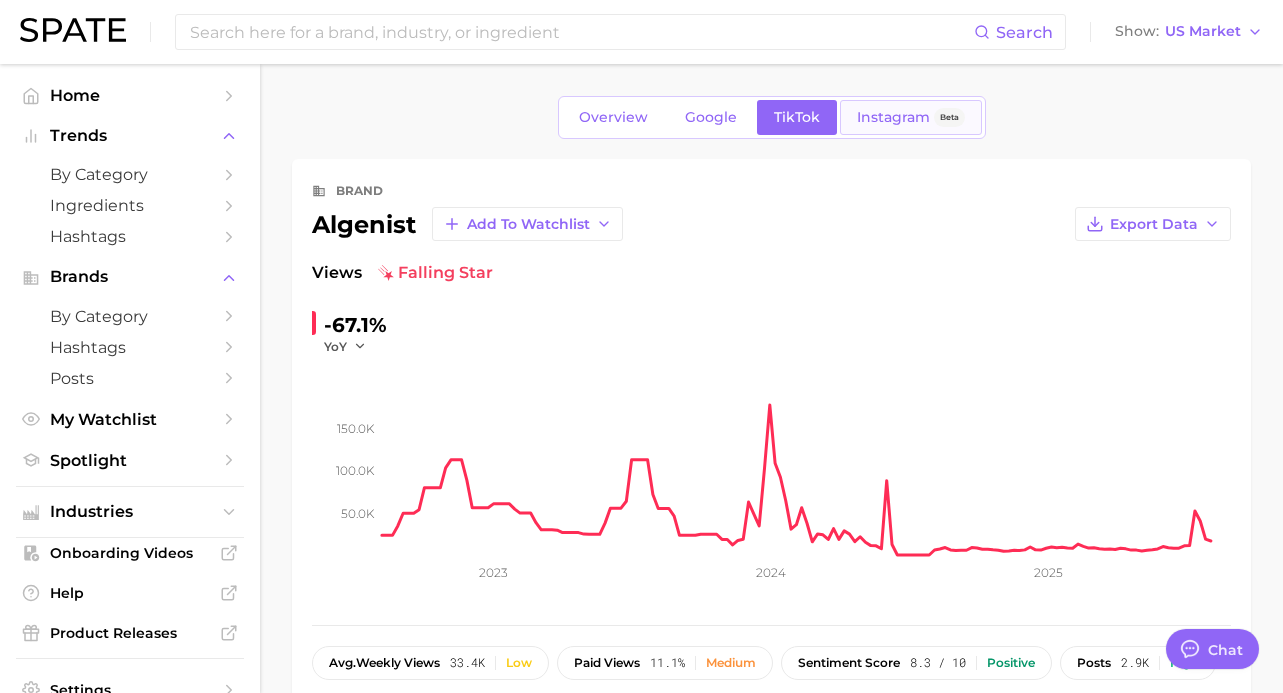 click on "Instagram" at bounding box center [893, 117] 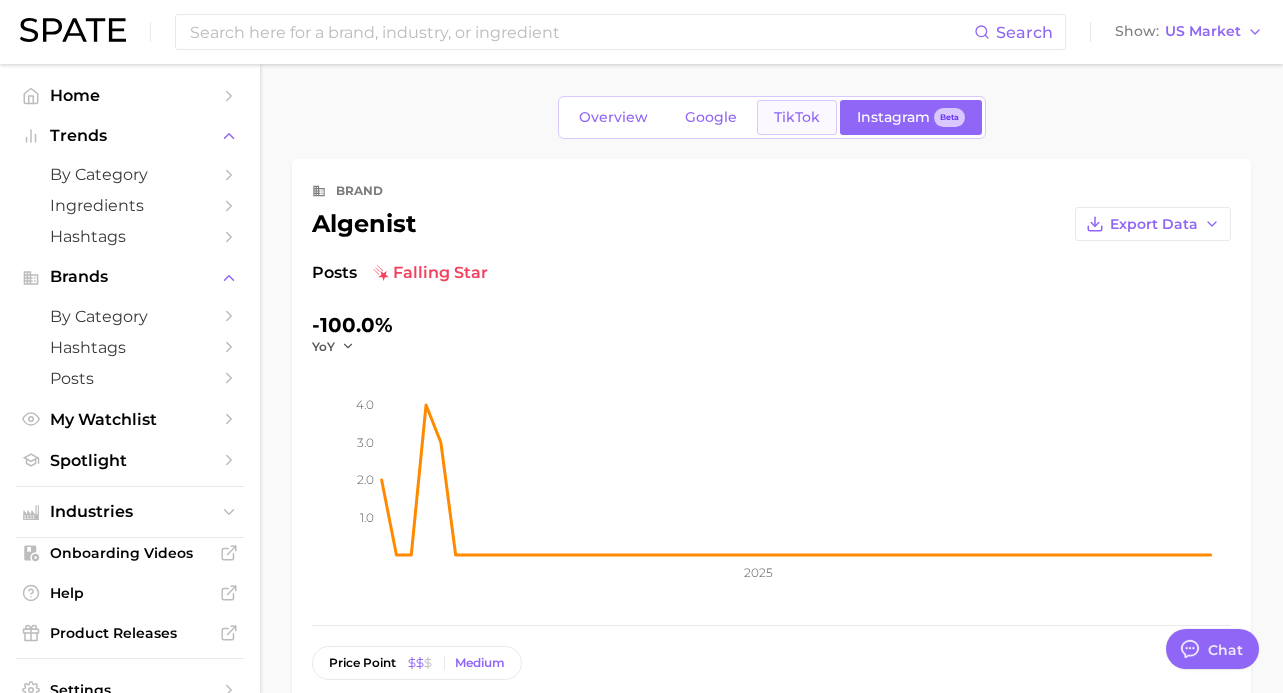 click on "TikTok" at bounding box center [797, 117] 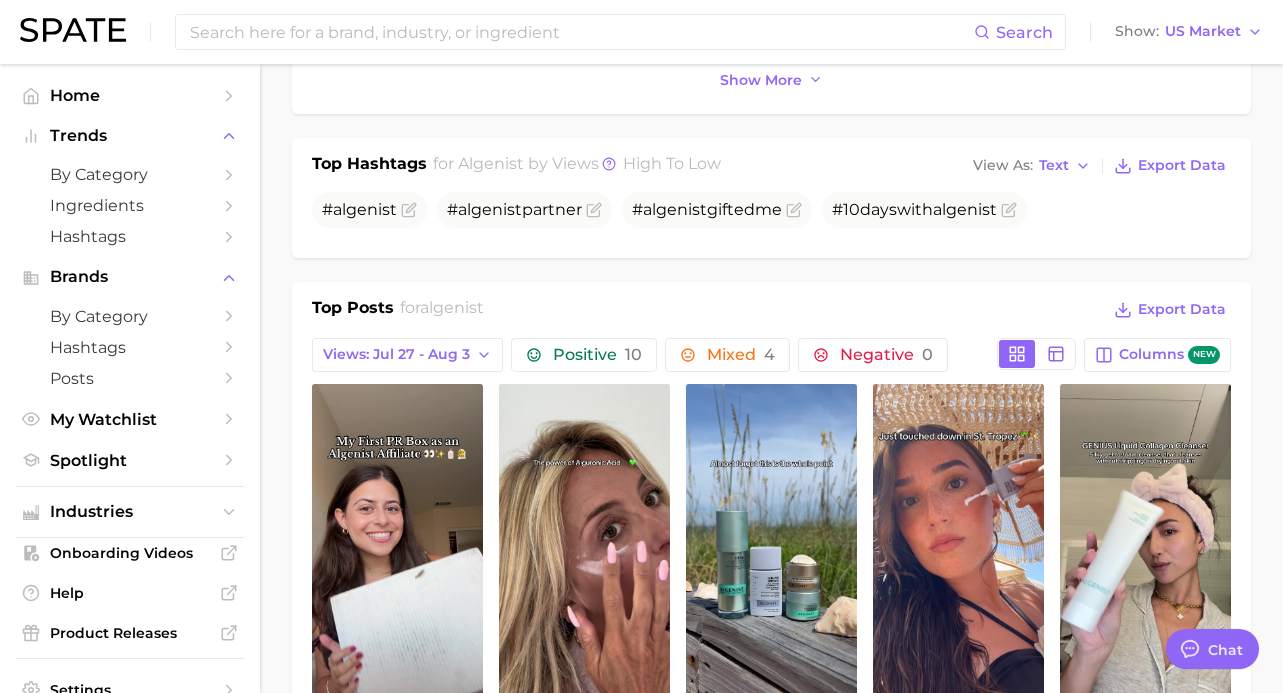 scroll, scrollTop: 625, scrollLeft: 0, axis: vertical 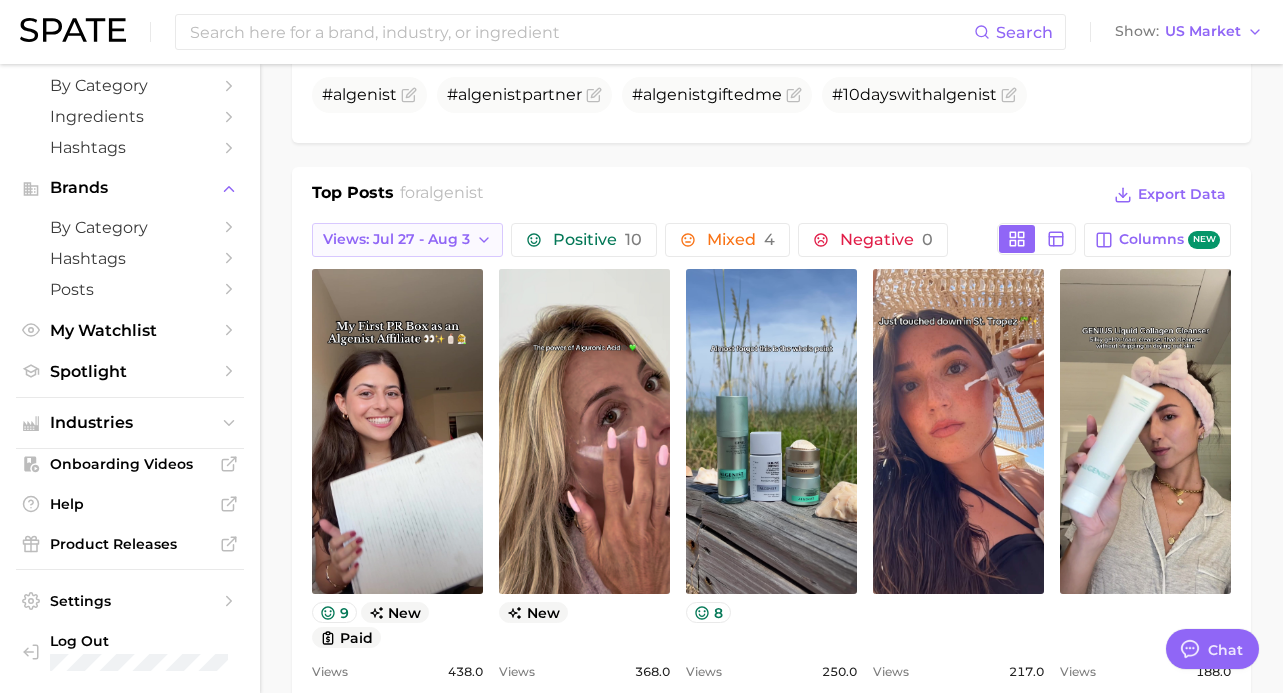 click on "Views: Jul 27 - Aug 3" at bounding box center [396, 239] 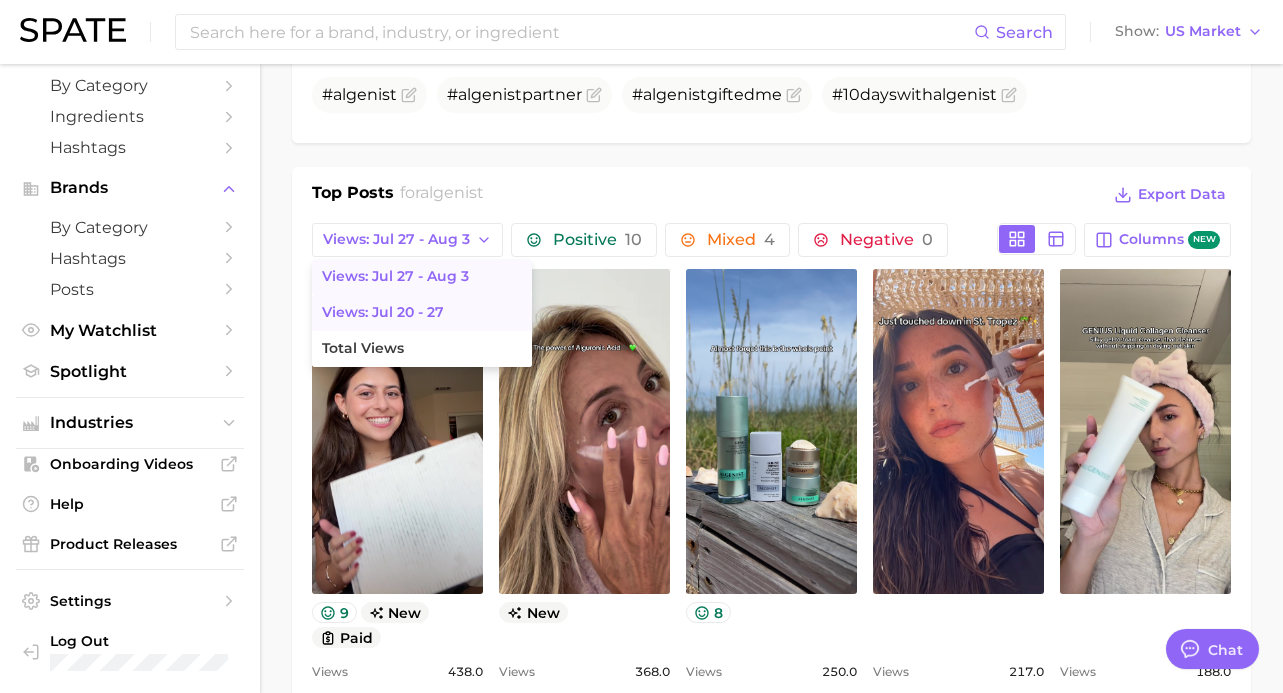 click on "Views: Jul 20 -  27" at bounding box center (383, 312) 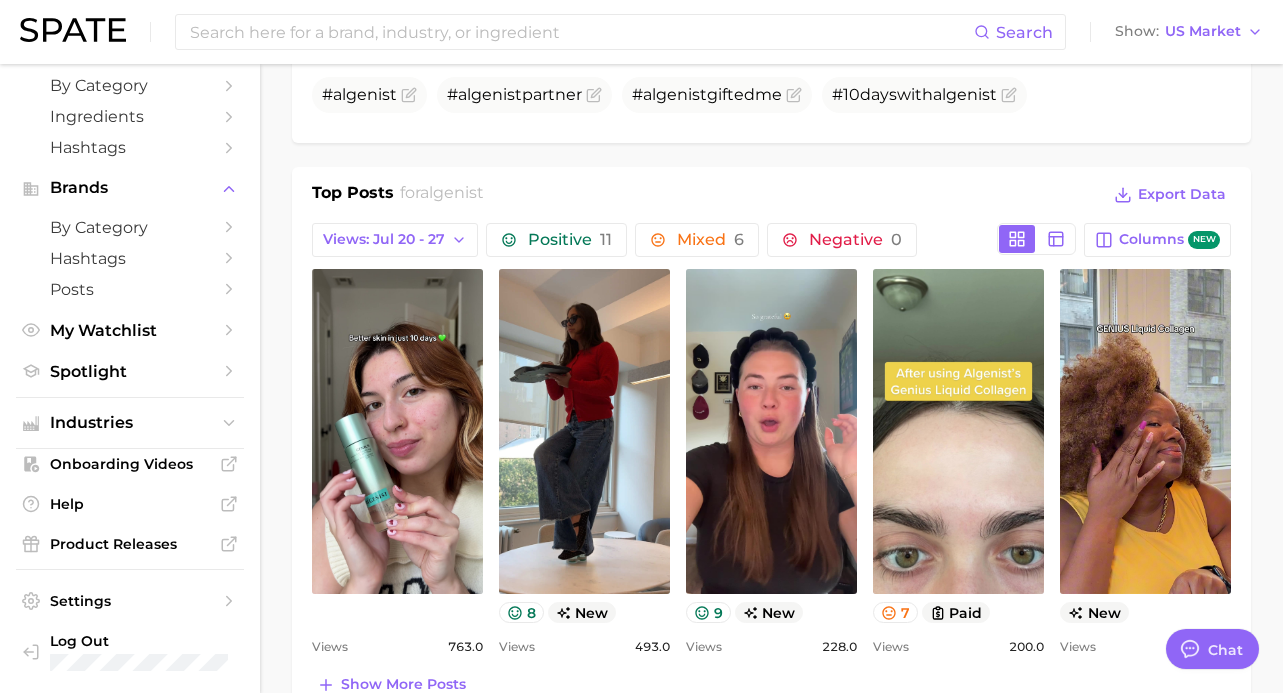 scroll, scrollTop: 0, scrollLeft: 0, axis: both 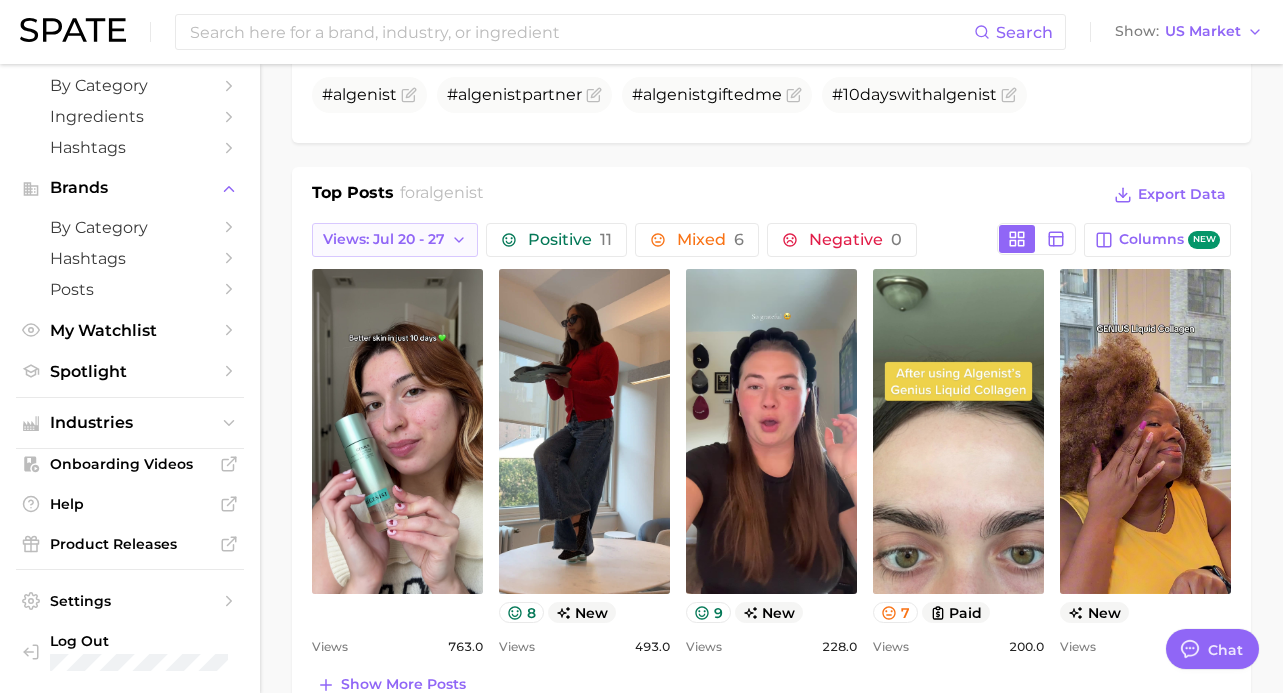 click on "Views: Jul 20 -  27" at bounding box center (384, 239) 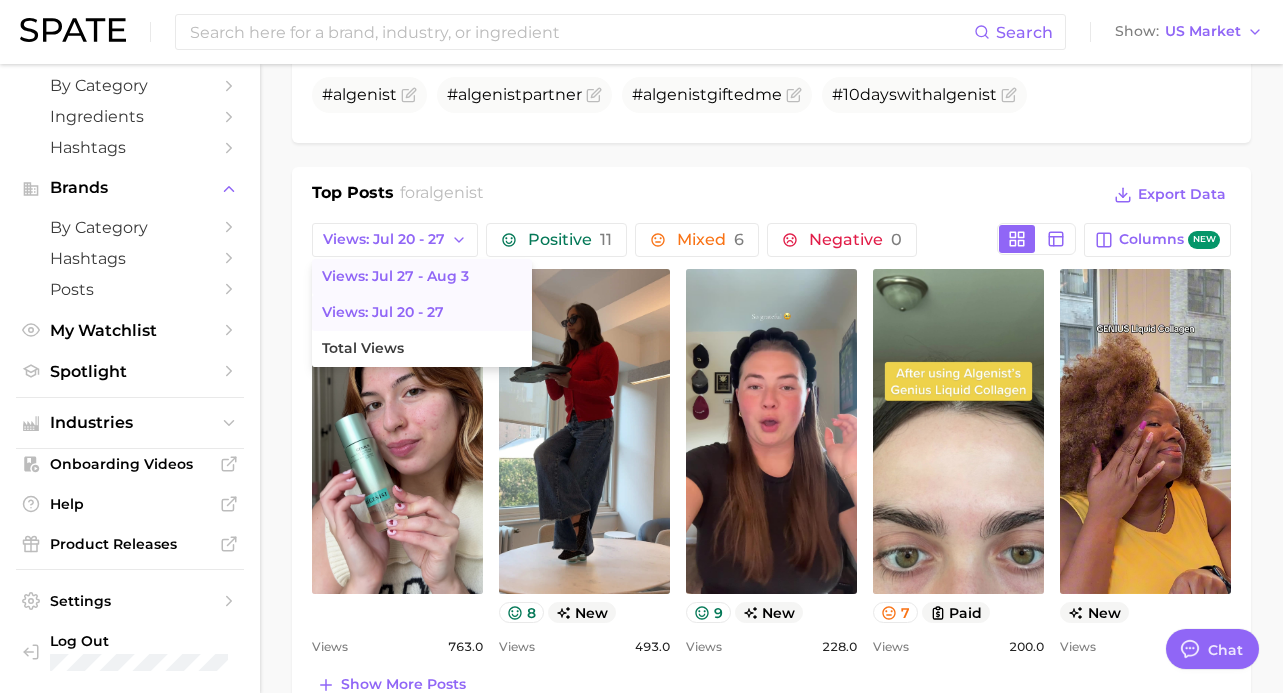 click on "Views: Jul 27 - Aug 3" at bounding box center (395, 276) 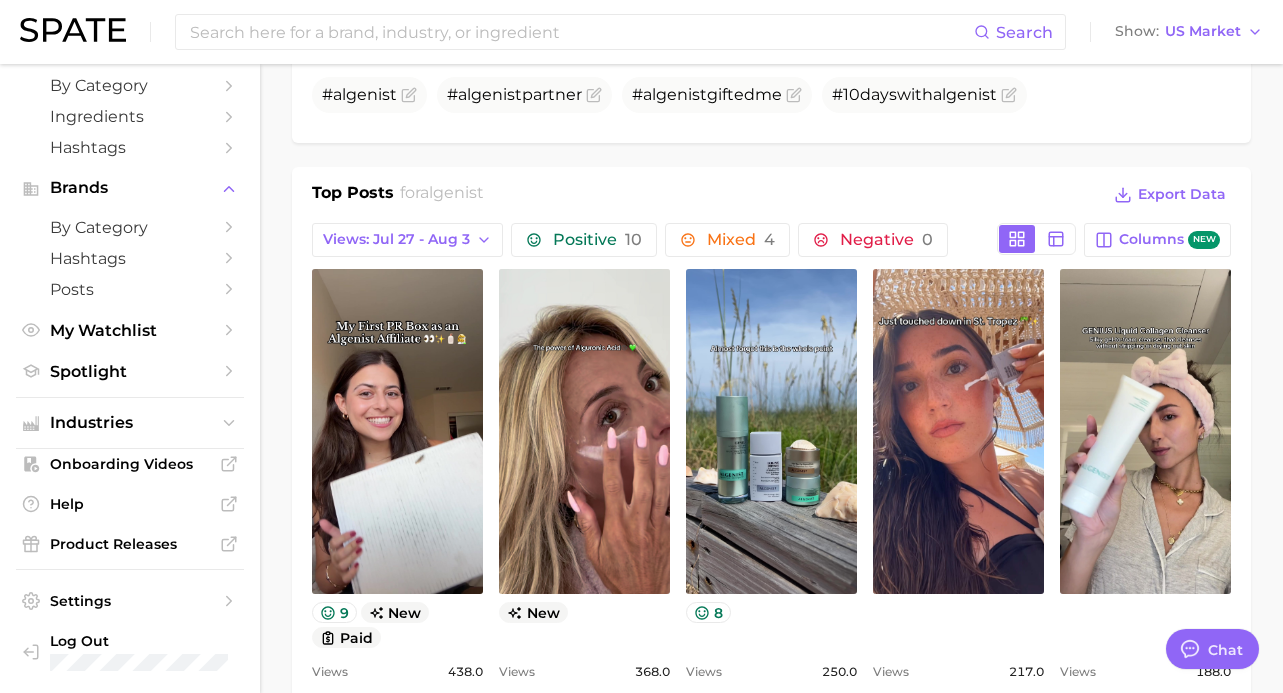 scroll 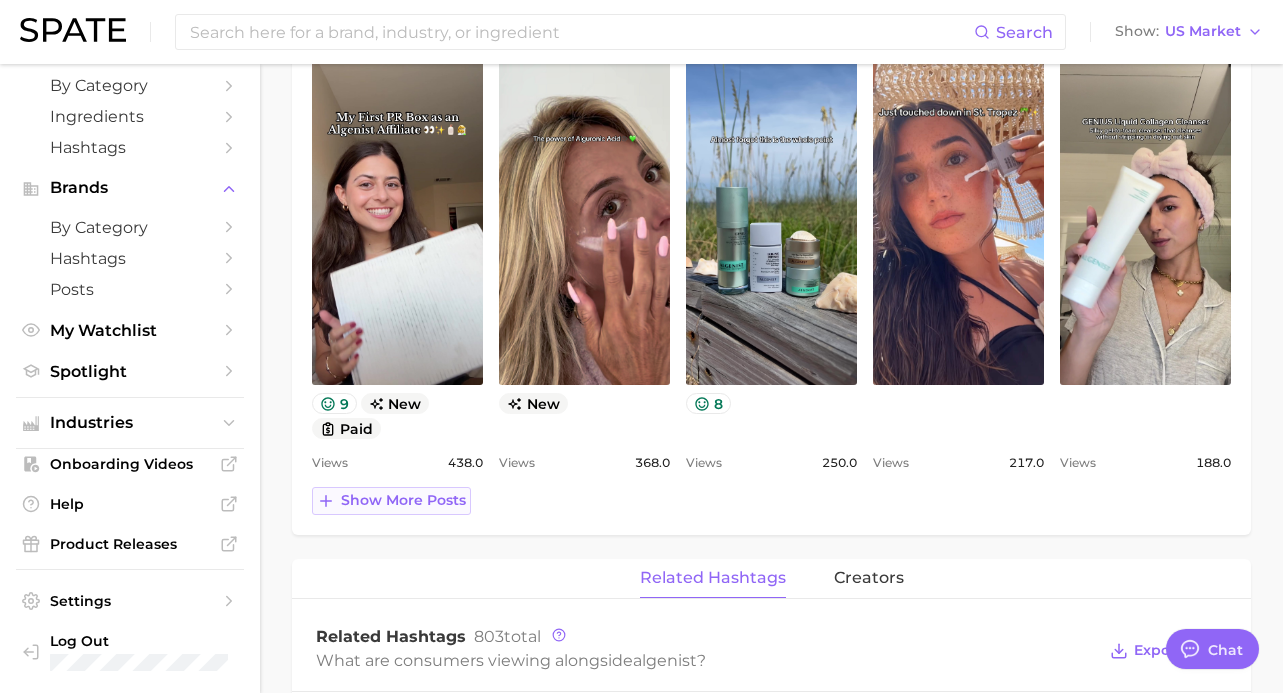 click on "Show more posts" at bounding box center [391, 501] 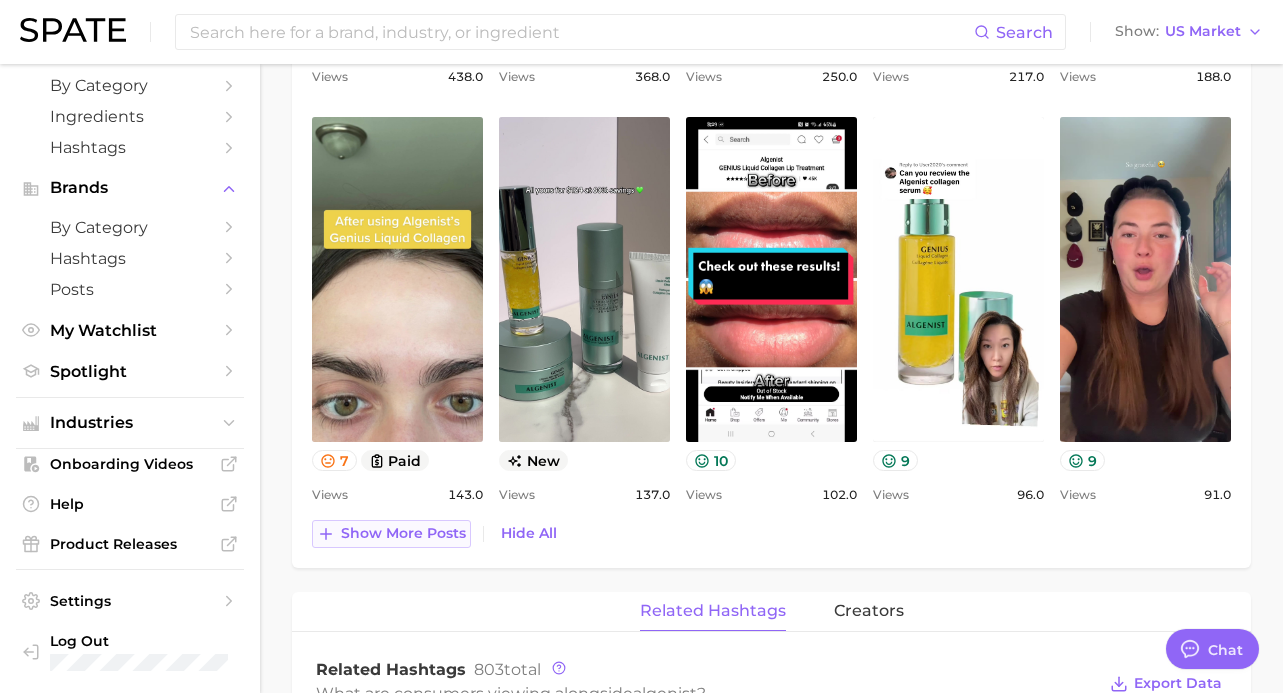 click on "Show more posts" at bounding box center [403, 533] 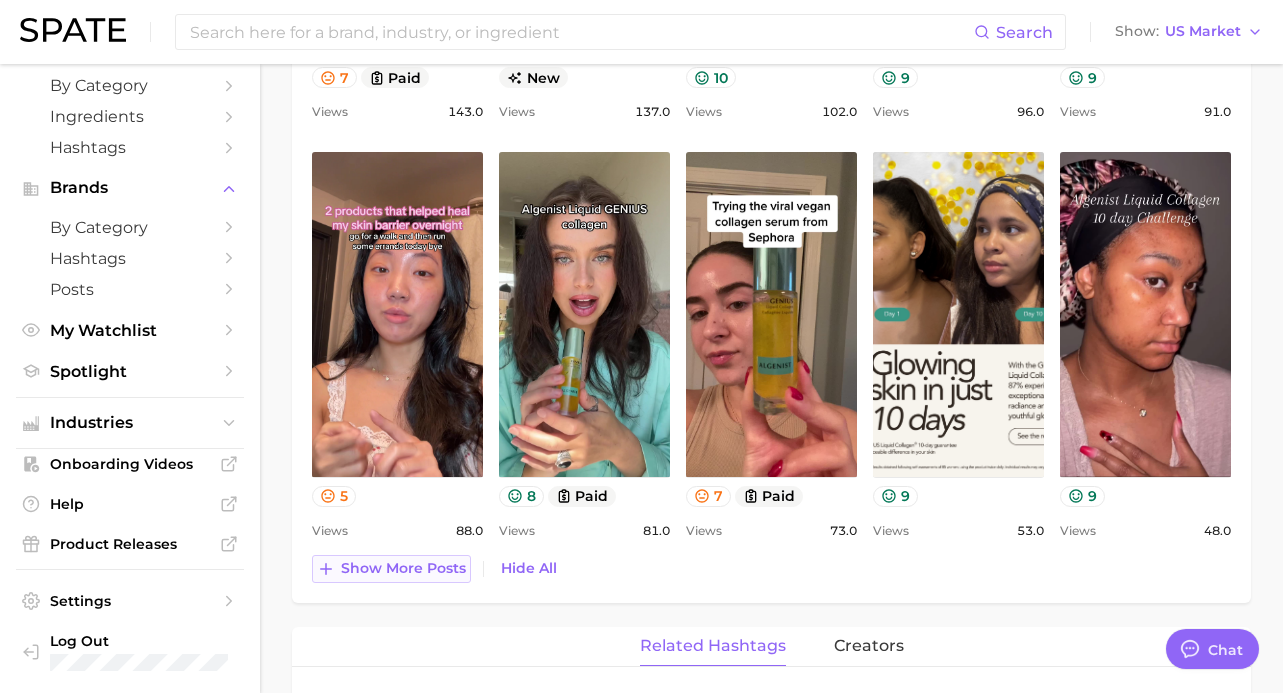 click on "Show more posts" at bounding box center (403, 568) 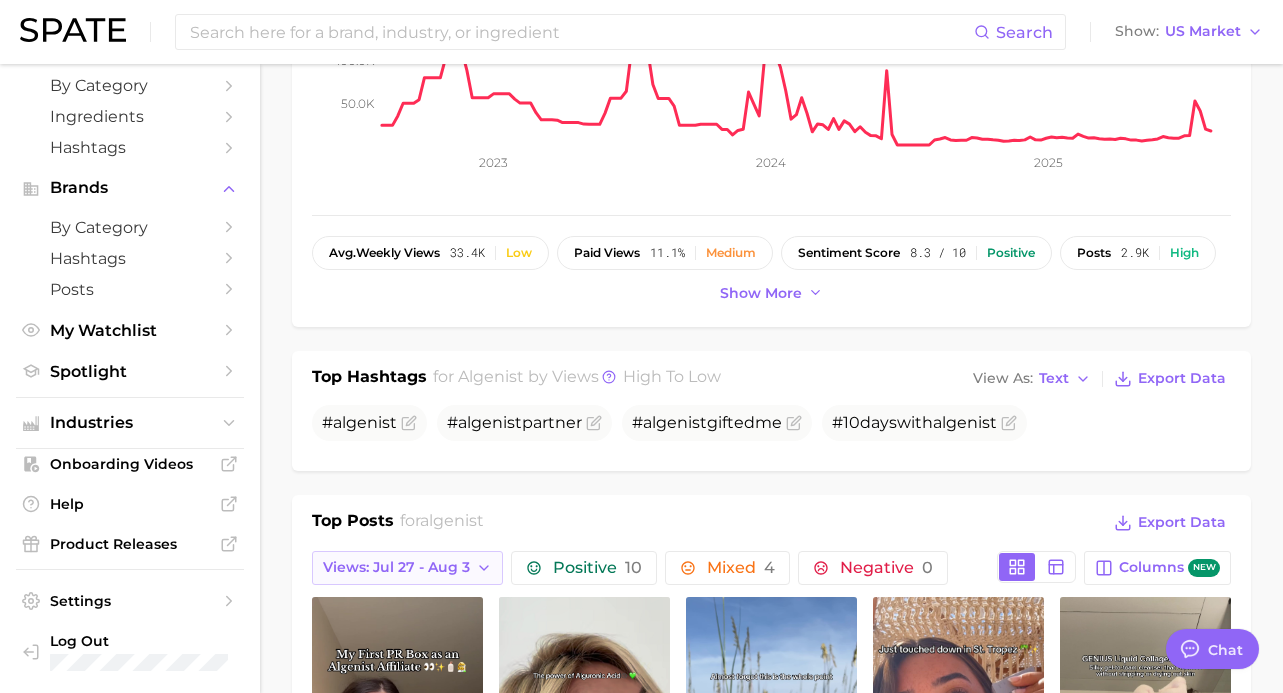 click on "Views: Jul 27 - Aug 3" at bounding box center [396, 567] 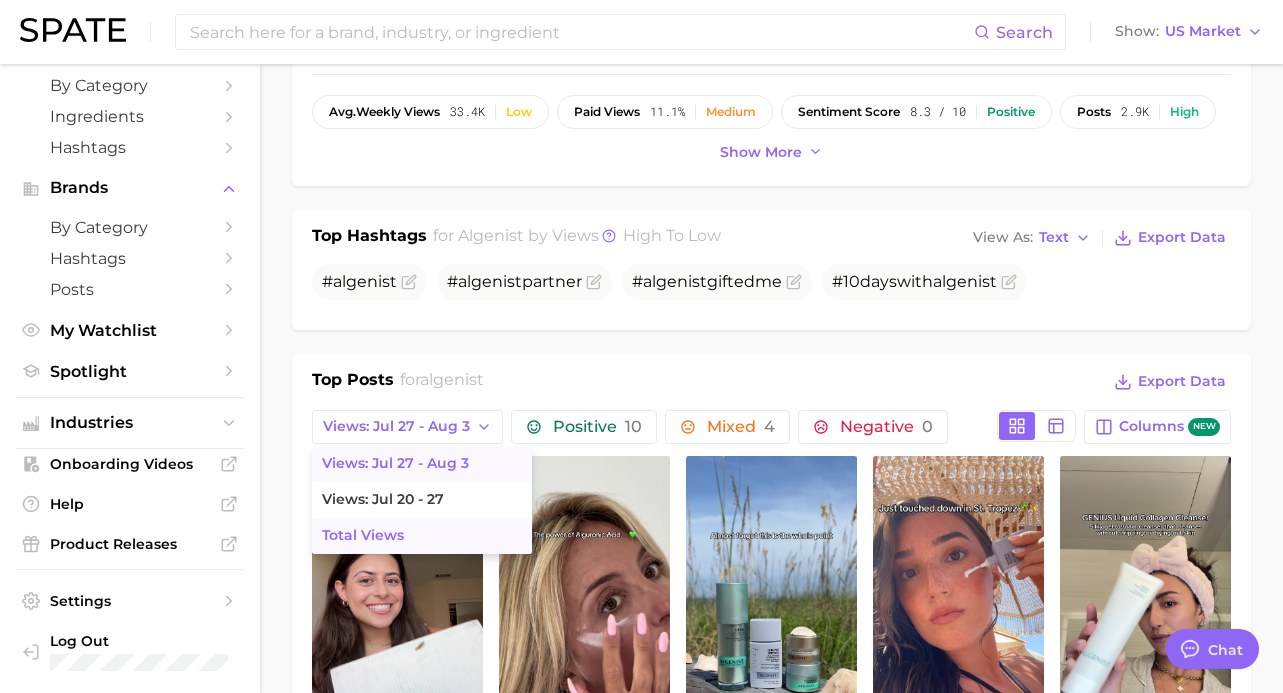click on "Total Views" at bounding box center (363, 535) 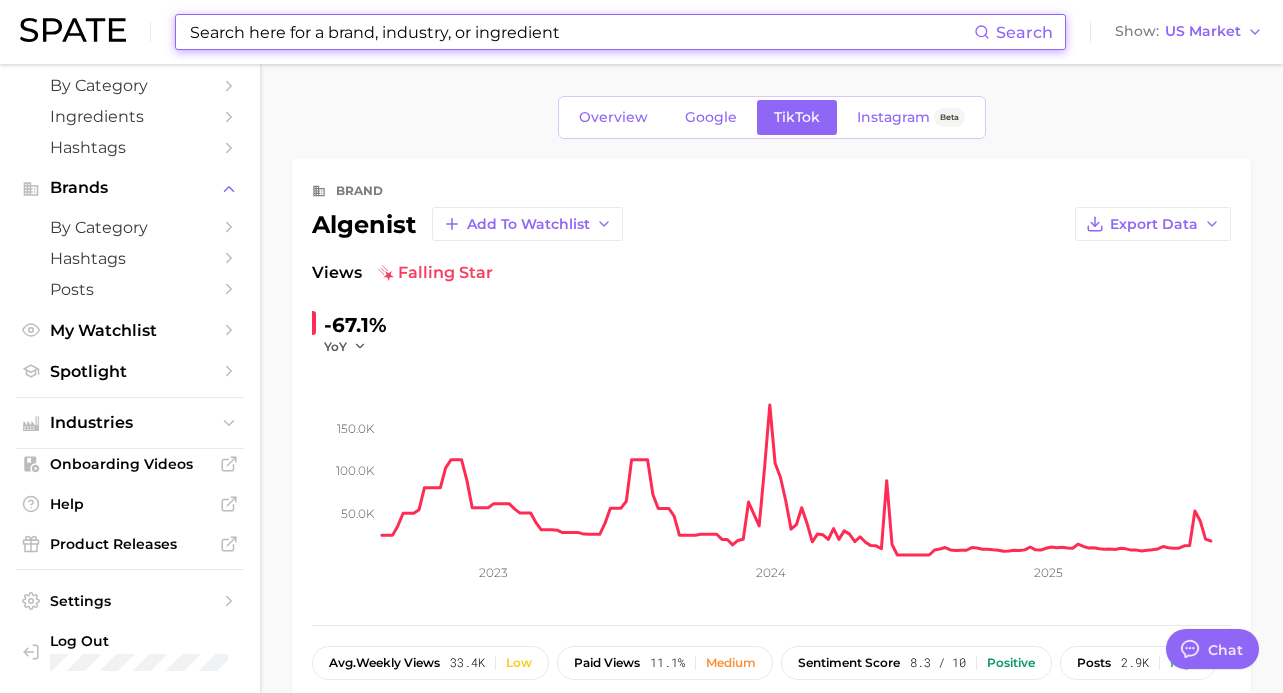 click at bounding box center (581, 32) 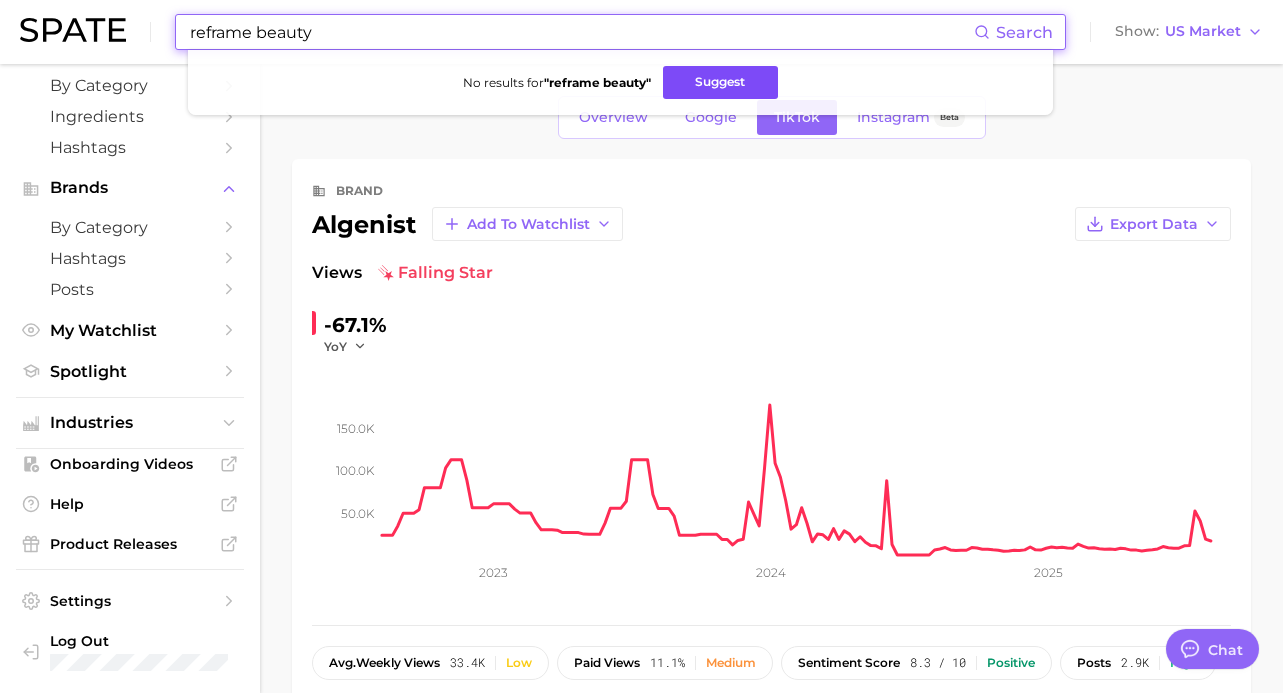 click on "Suggest" at bounding box center (720, 82) 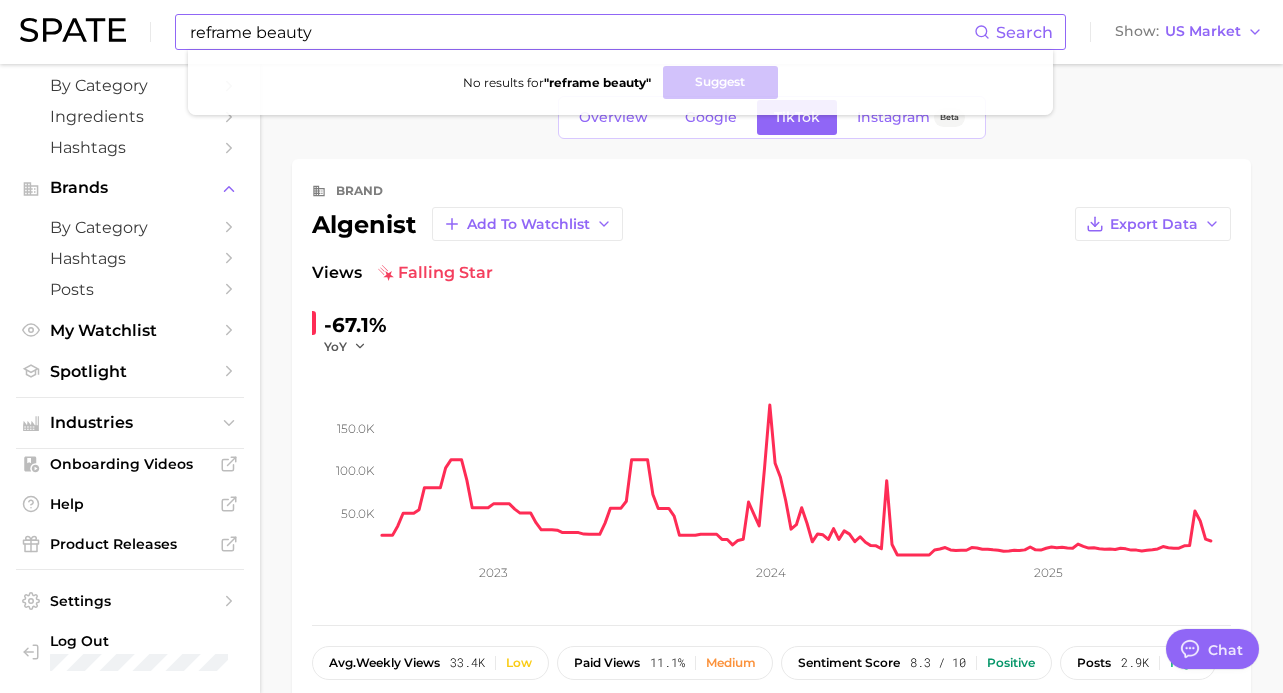 click on "reframe beauty" at bounding box center (581, 32) 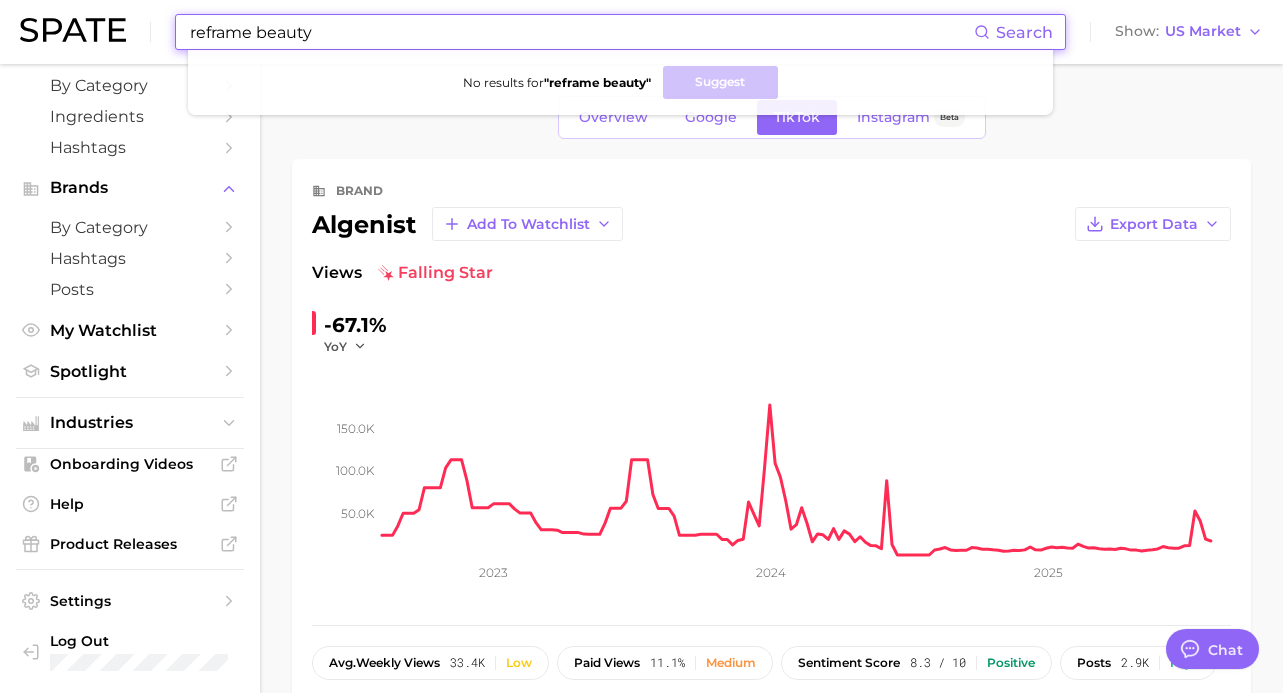 click on "reframe beauty" at bounding box center (581, 32) 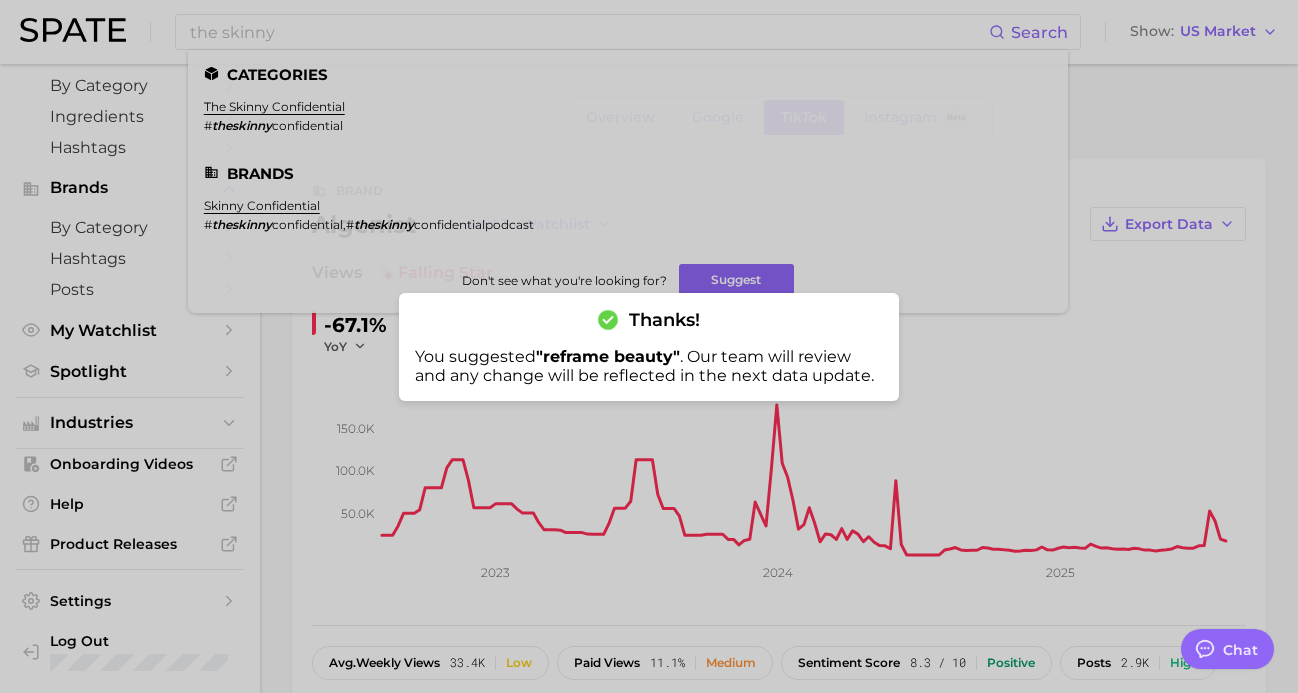 click at bounding box center (649, 346) 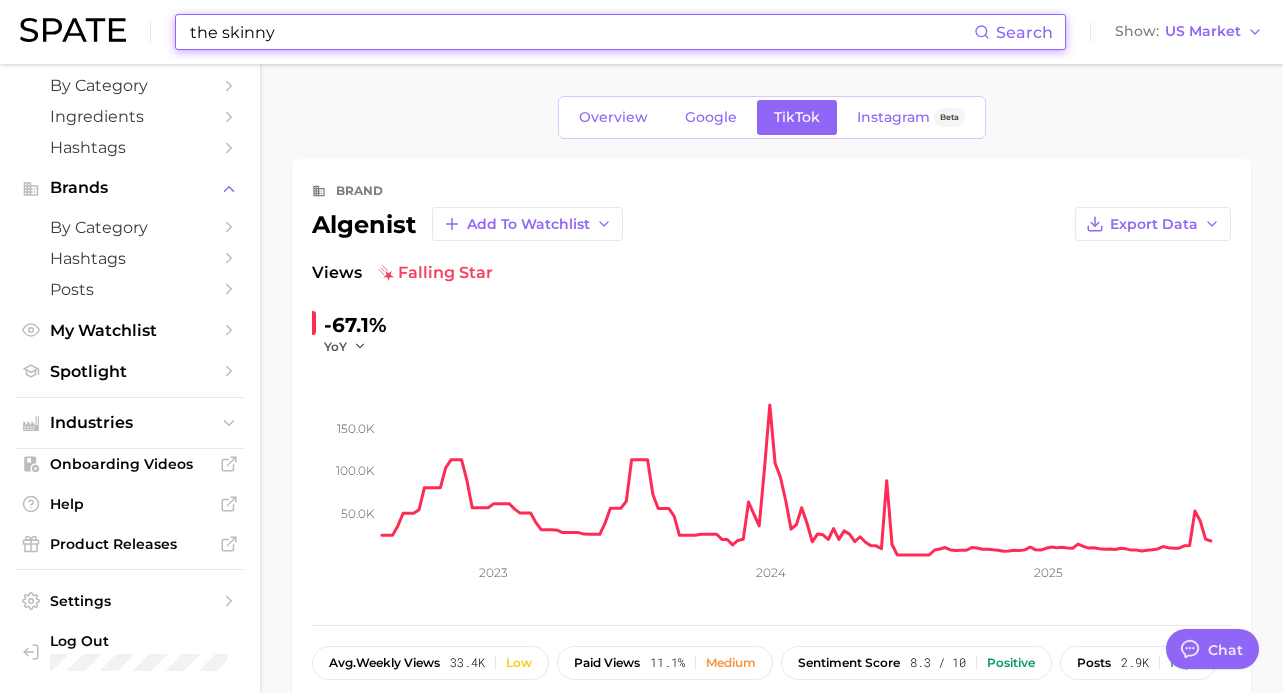 click on "the skinny" at bounding box center (581, 32) 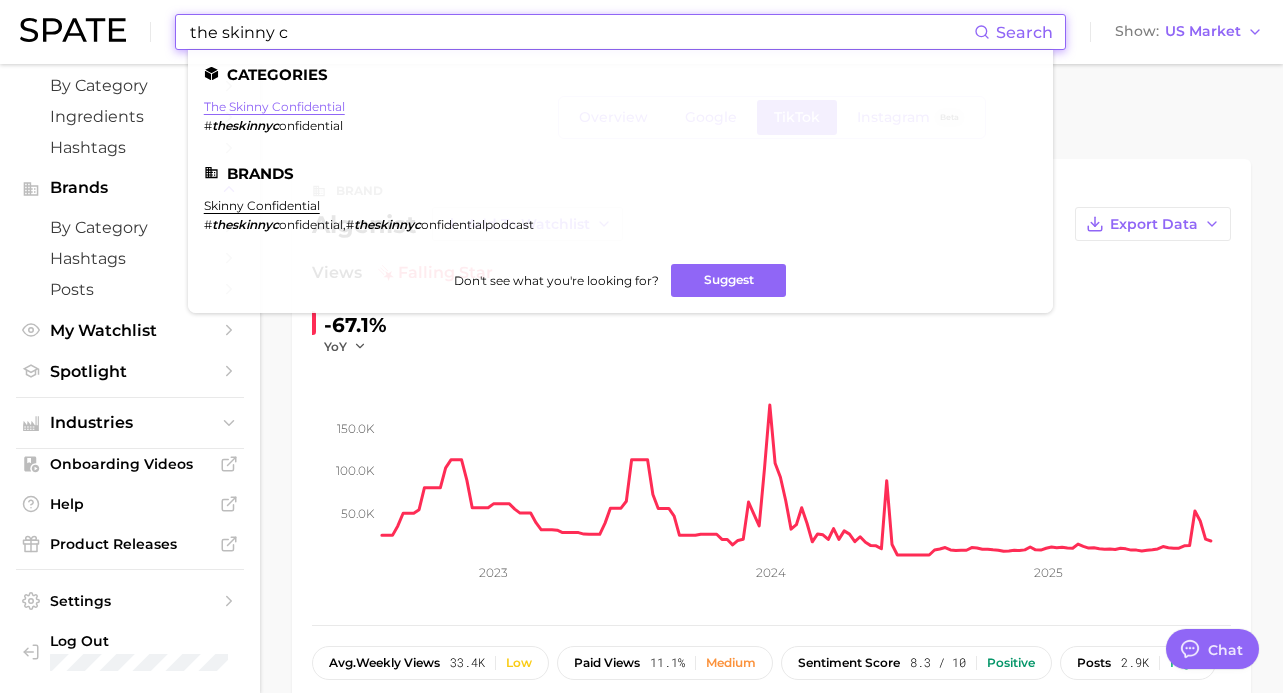 type on "the skinny c" 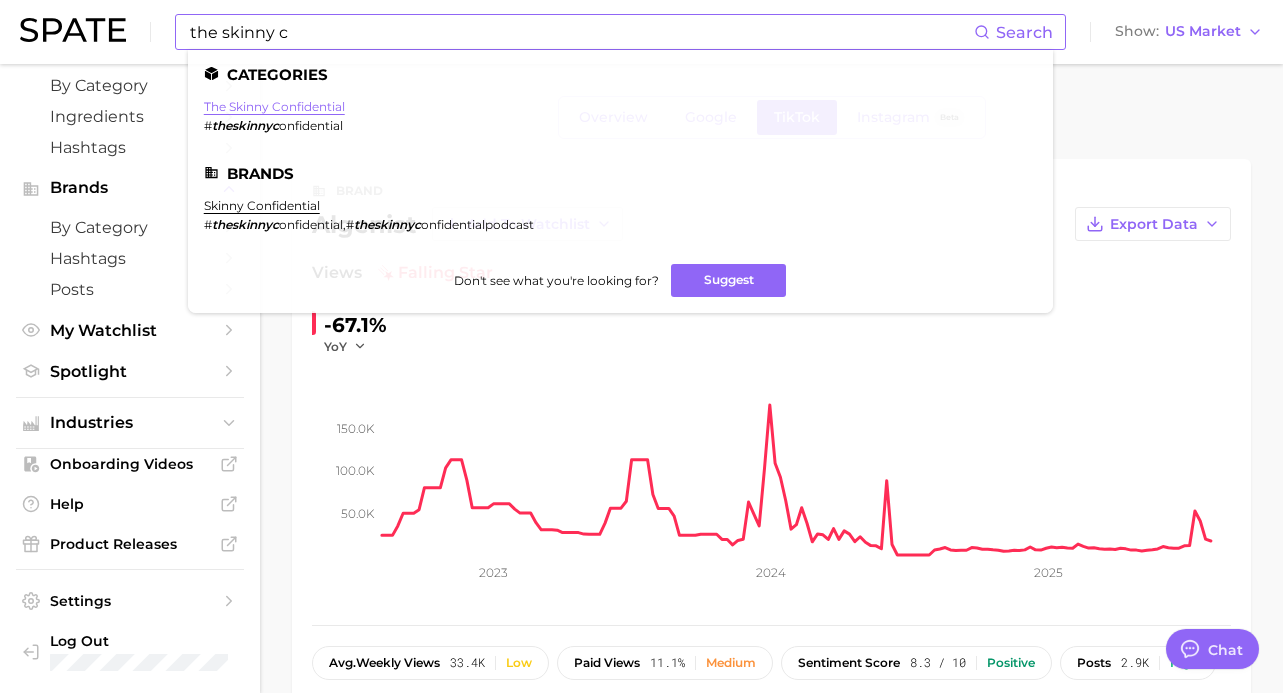 click on "the skinny confidential" at bounding box center (274, 106) 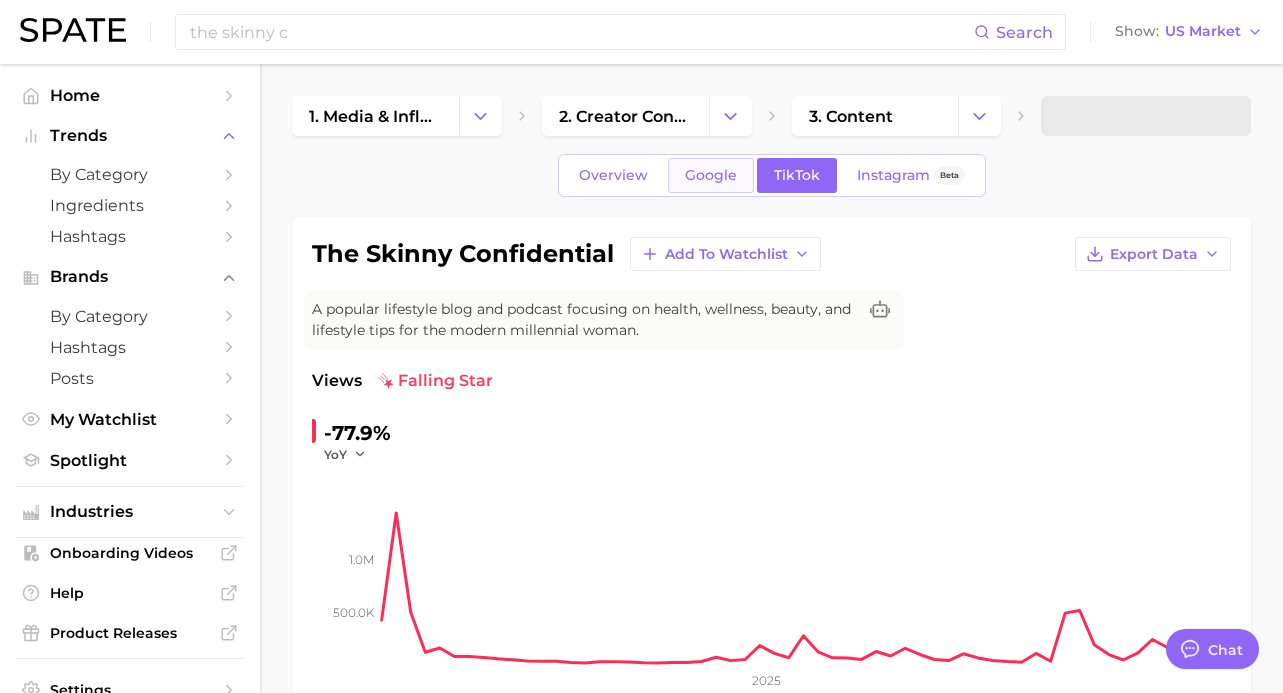 click on "Google" at bounding box center [711, 175] 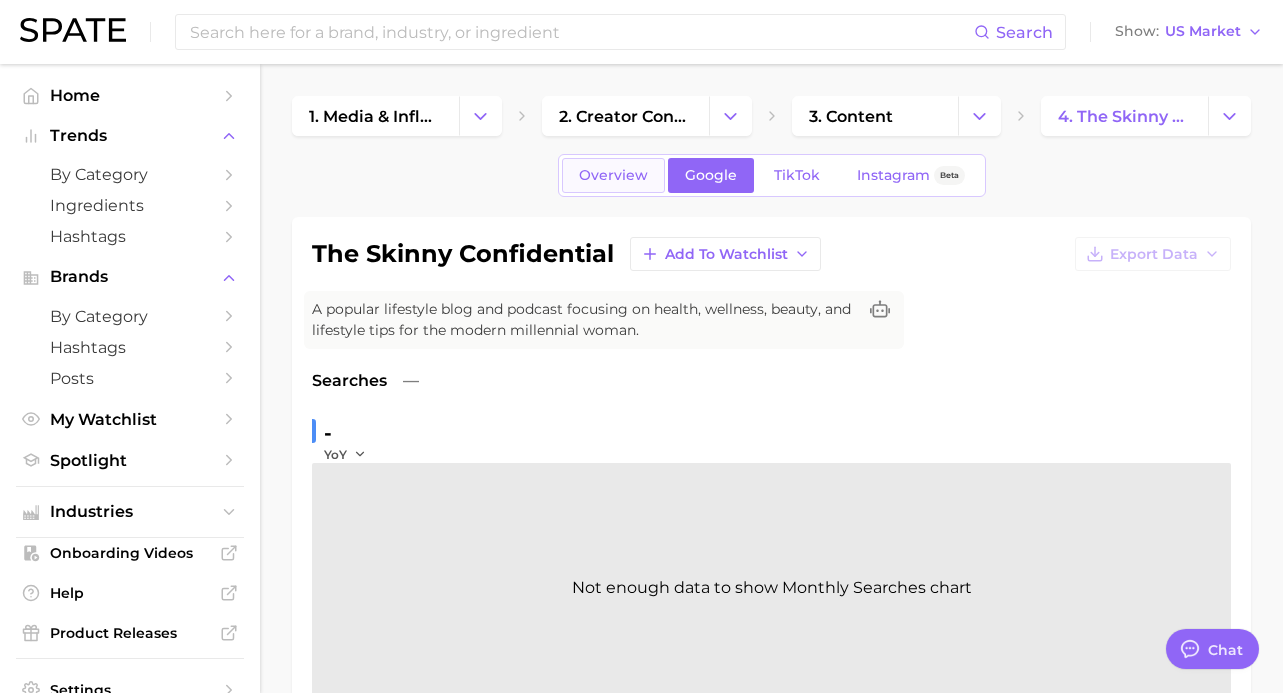 click on "Overview" at bounding box center [613, 175] 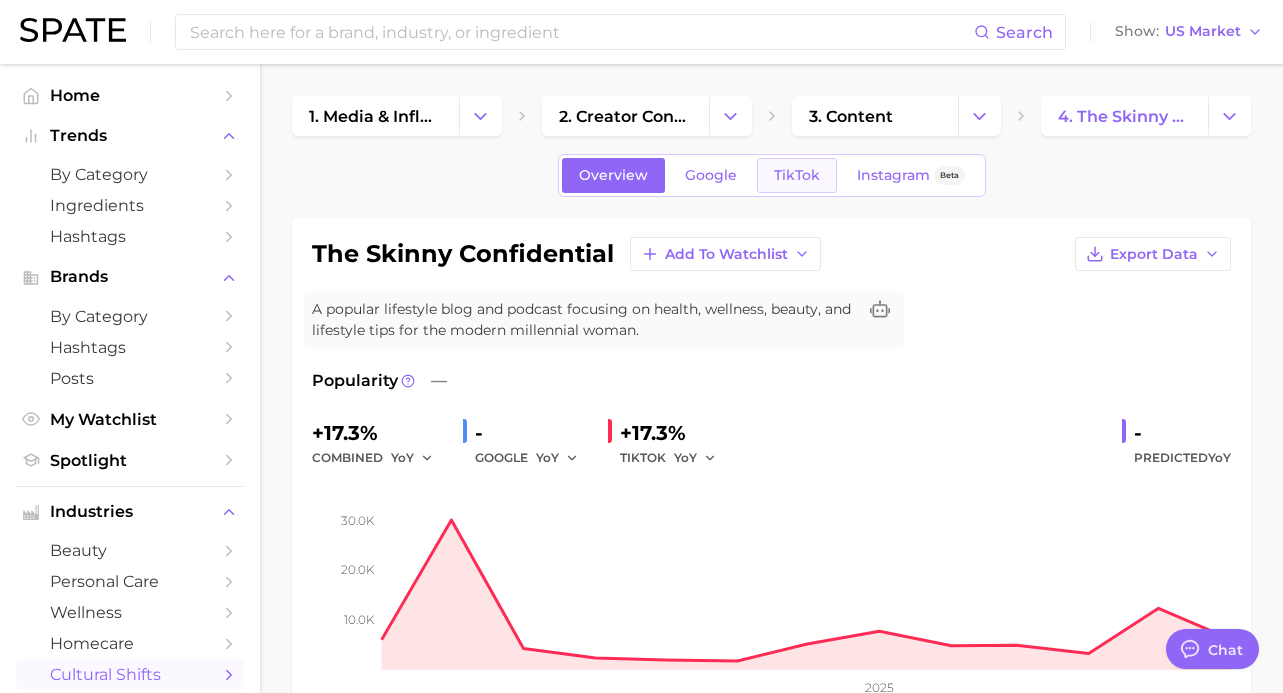 click on "TikTok" at bounding box center (797, 175) 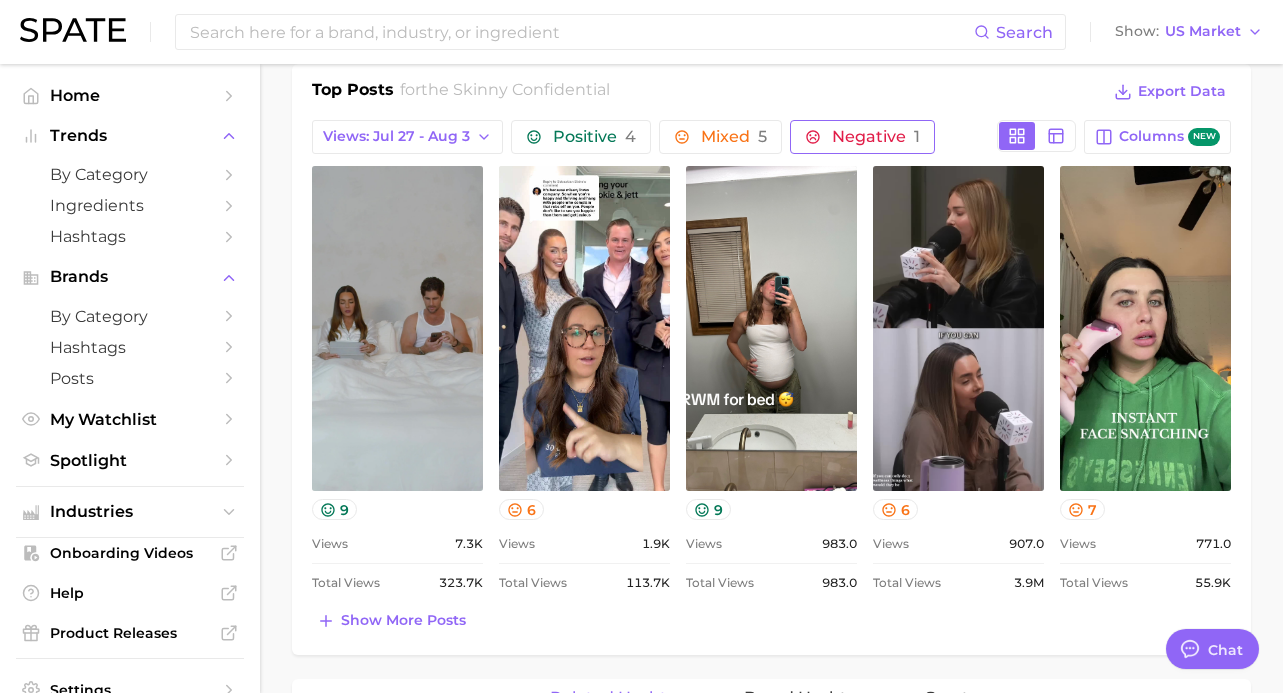 click on "Negative 1" at bounding box center [862, 137] 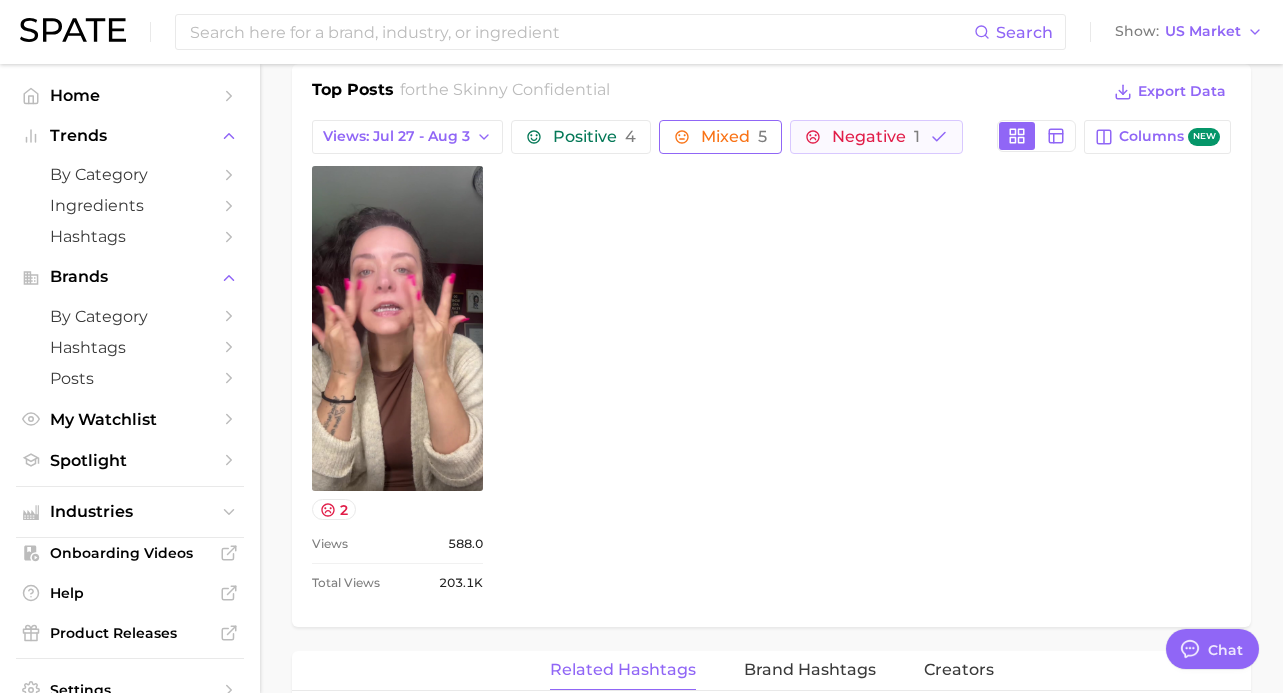 click on "Mixed 5" at bounding box center [734, 137] 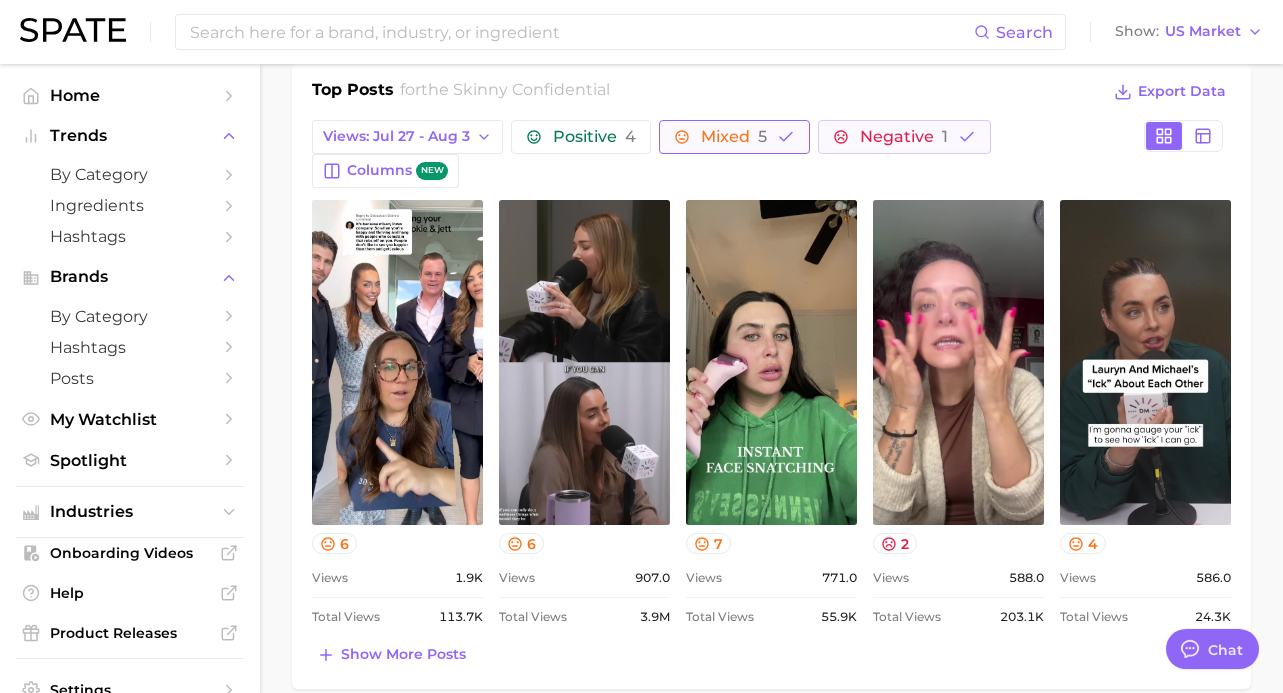 scroll, scrollTop: 0, scrollLeft: 0, axis: both 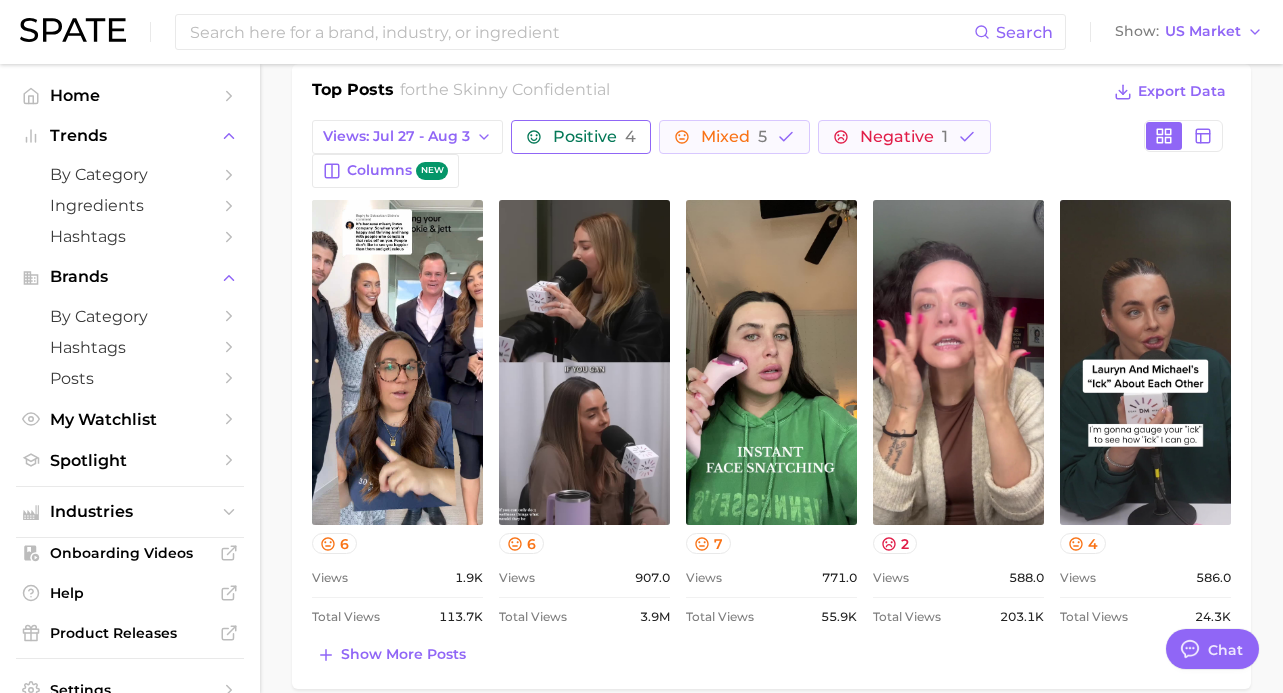 click on "Positive 4" at bounding box center [594, 137] 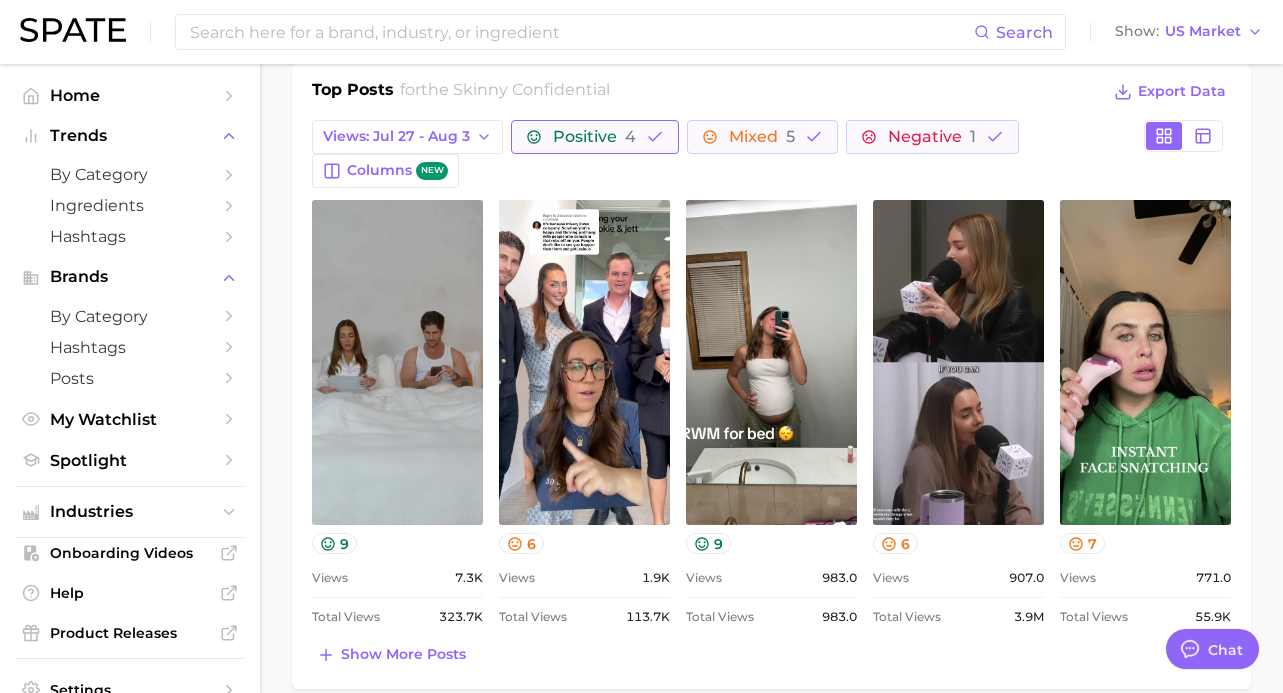 scroll, scrollTop: 0, scrollLeft: 0, axis: both 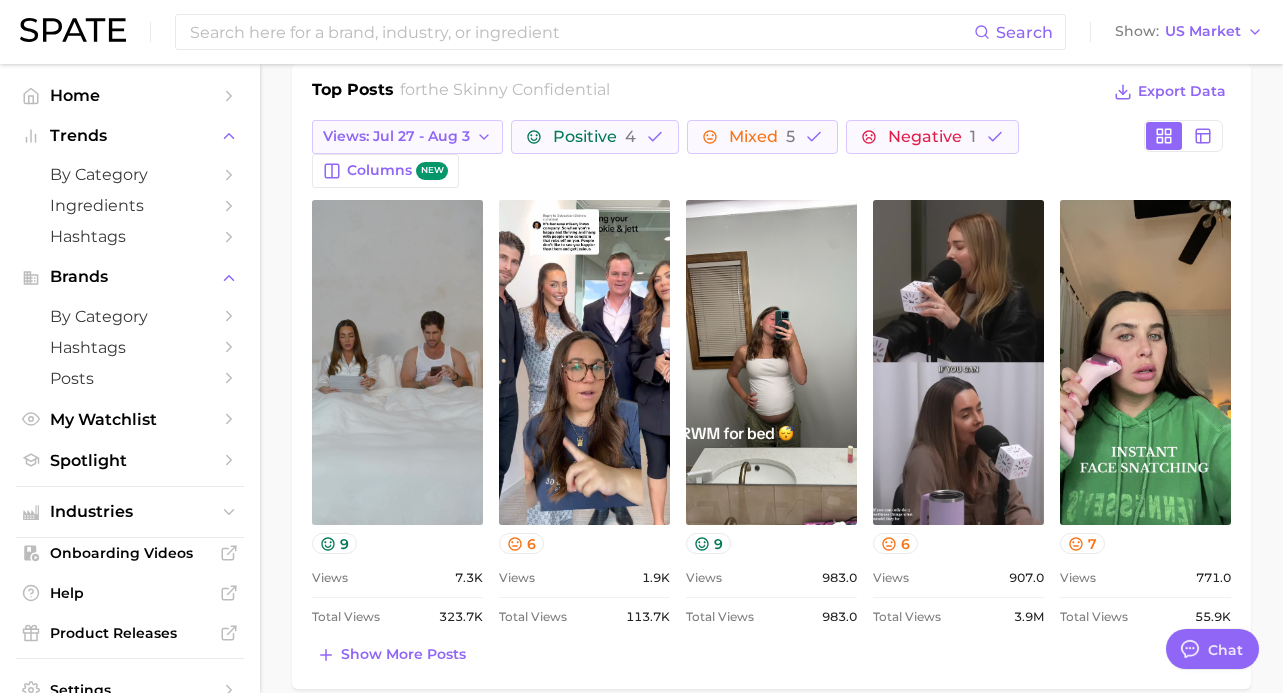 click on "Views: Jul 27 - Aug 3" at bounding box center [396, 136] 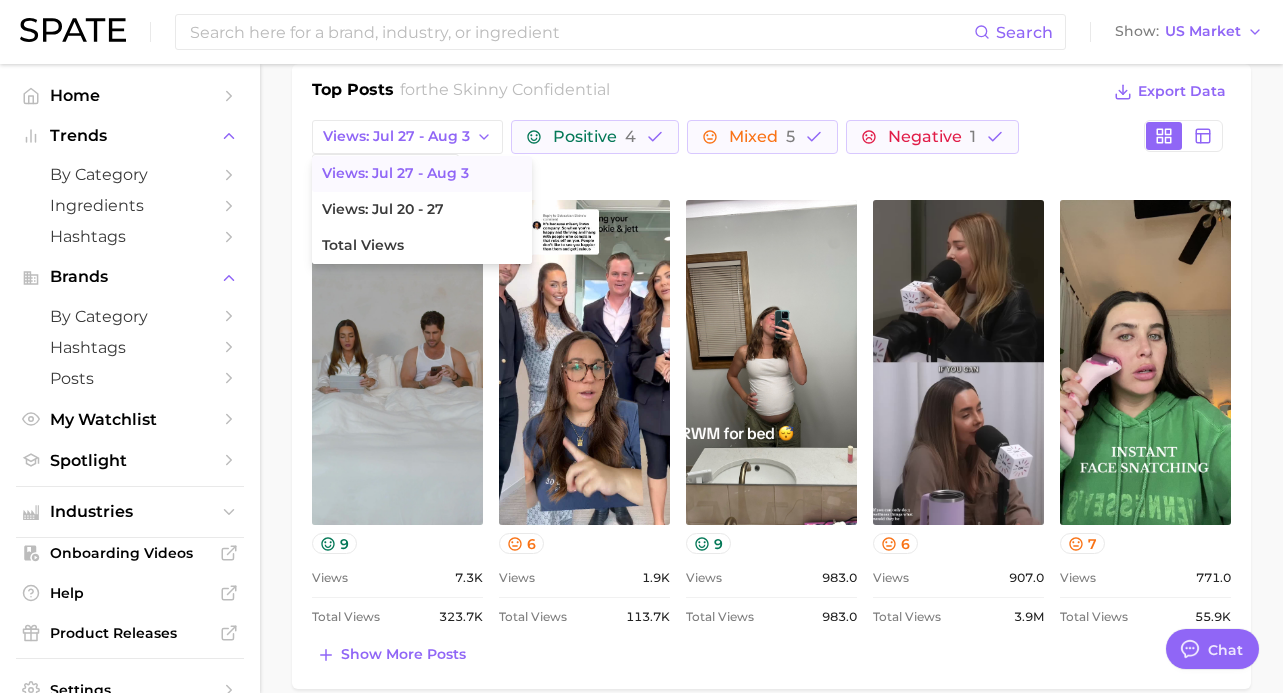 click on "1. media & influencers 2. creator content 3. content 4. the skinny confidential Overview Google TikTok Instagram Beta the skinny confidential Add to Watchlist Export Data A popular lifestyle blog and podcast focusing on health, wellness, beauty, and lifestyle tips for the modern millennial woman. Views falling star -77.9% YoY 500.0k 1.0m 2025 avg. weekly weekly views 119.2k Medium paid views 3.9% Low sentiment score 7.7 / 10 Mixed posts 1.9k Medium engagement 4.3% Medium TikTok shop 3.4% Low Show more Top Hashtags for the skinny confidential by Views high to low View As Text Export Data # the skinny confidential Top Posts for the skinny confidential Export Data Views: Jul 27 - Aug 3 Views: Jul 27 - Aug 3 Views: Jul 20 - 27 Total Views Positive 4 Mixed 5 Negative 1 Columns new view post on TikTok 9 Views 7.3k Total Views 323.7k view post on TikTok 6 Views 1.9k Total Views 113.7k view post on TikTok 9 Views 983.0 Total Views 983.0 view post on TikTok 6 Views 907.0 Total Views 3.9m view post on TikTok 7 Views" at bounding box center (771, 451) 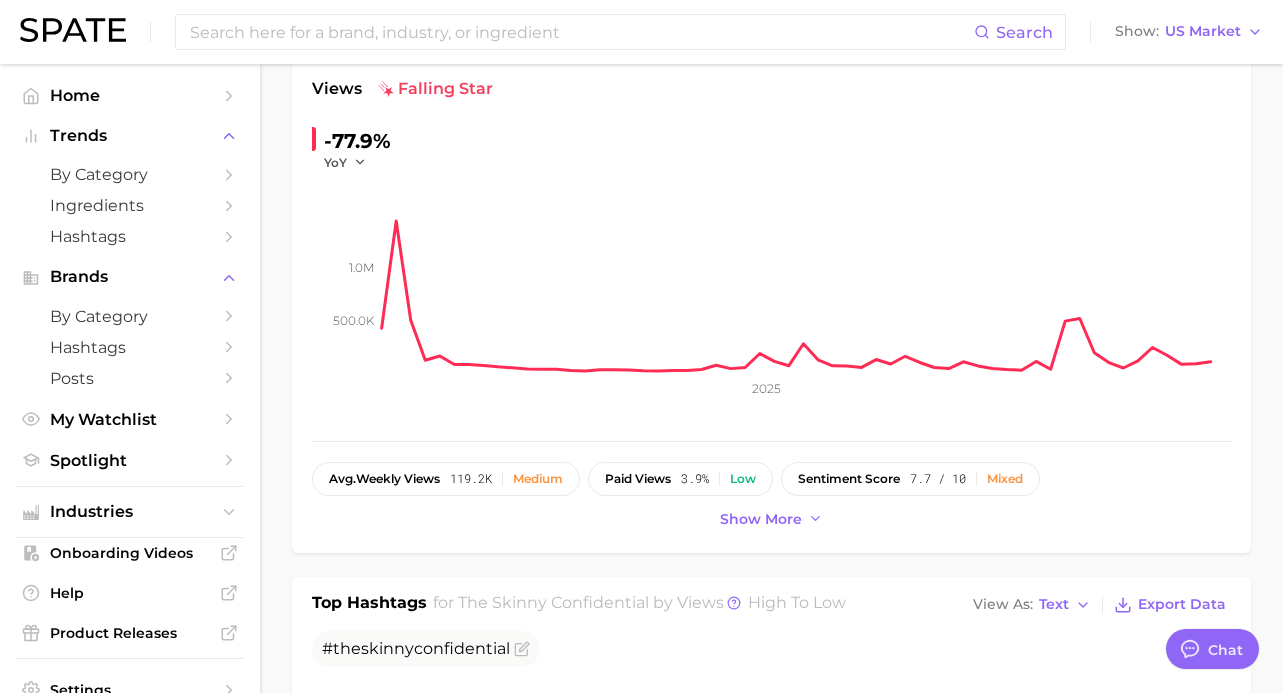 scroll, scrollTop: 0, scrollLeft: 0, axis: both 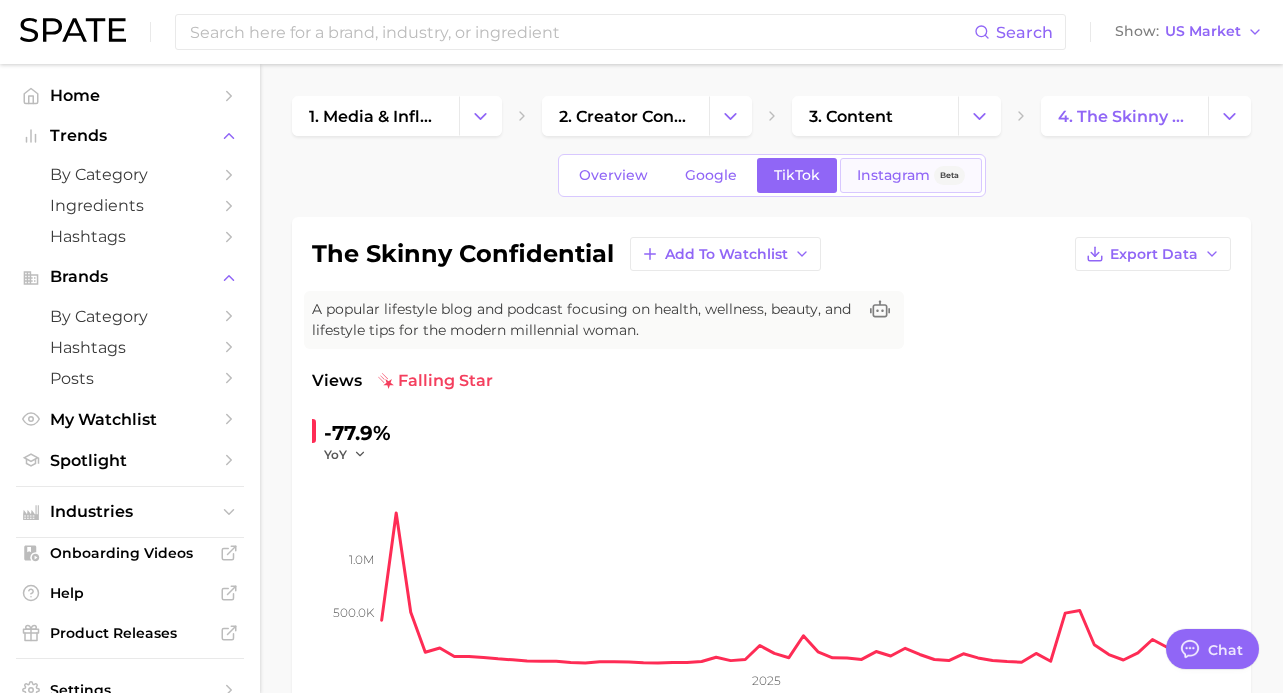 click on "Instagram Beta" at bounding box center [911, 175] 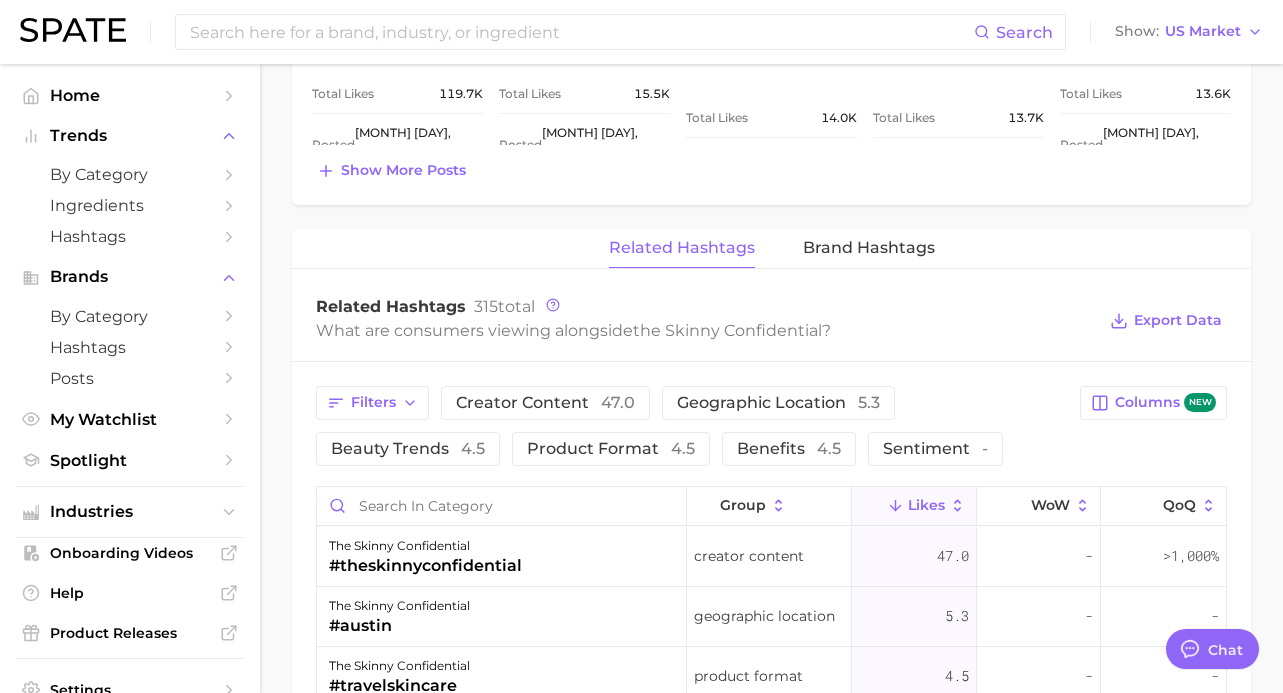 scroll, scrollTop: 206, scrollLeft: 0, axis: vertical 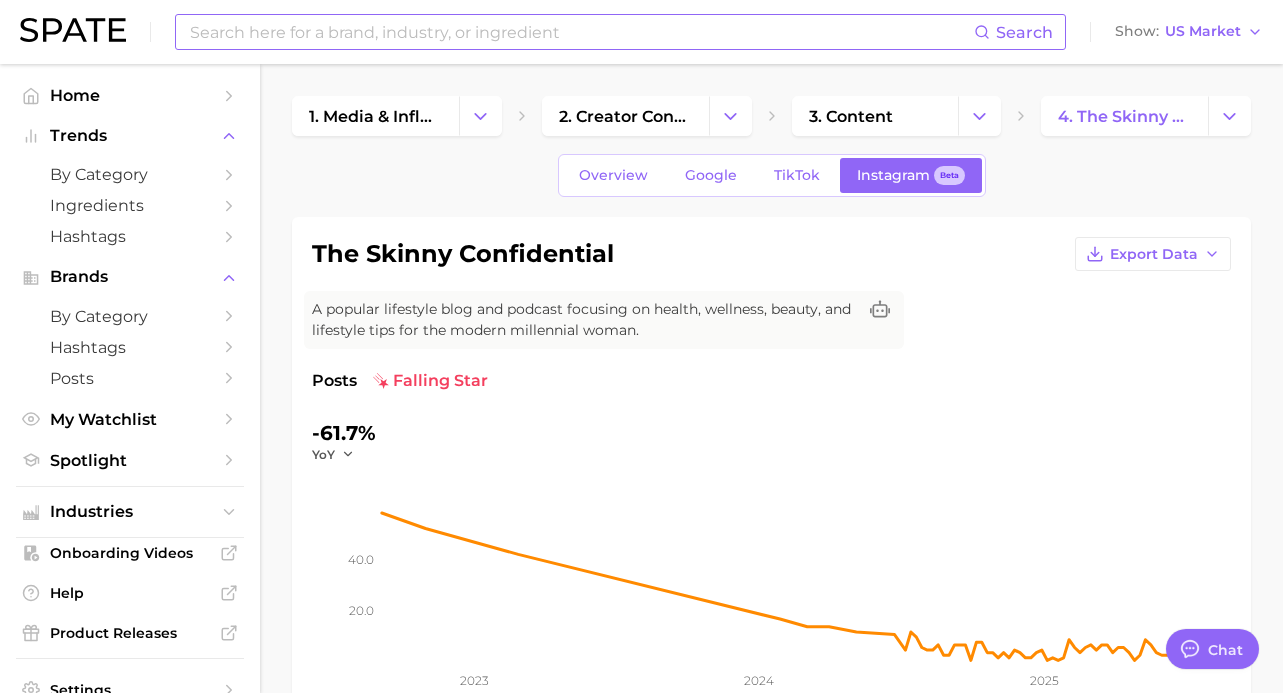 click at bounding box center (581, 32) 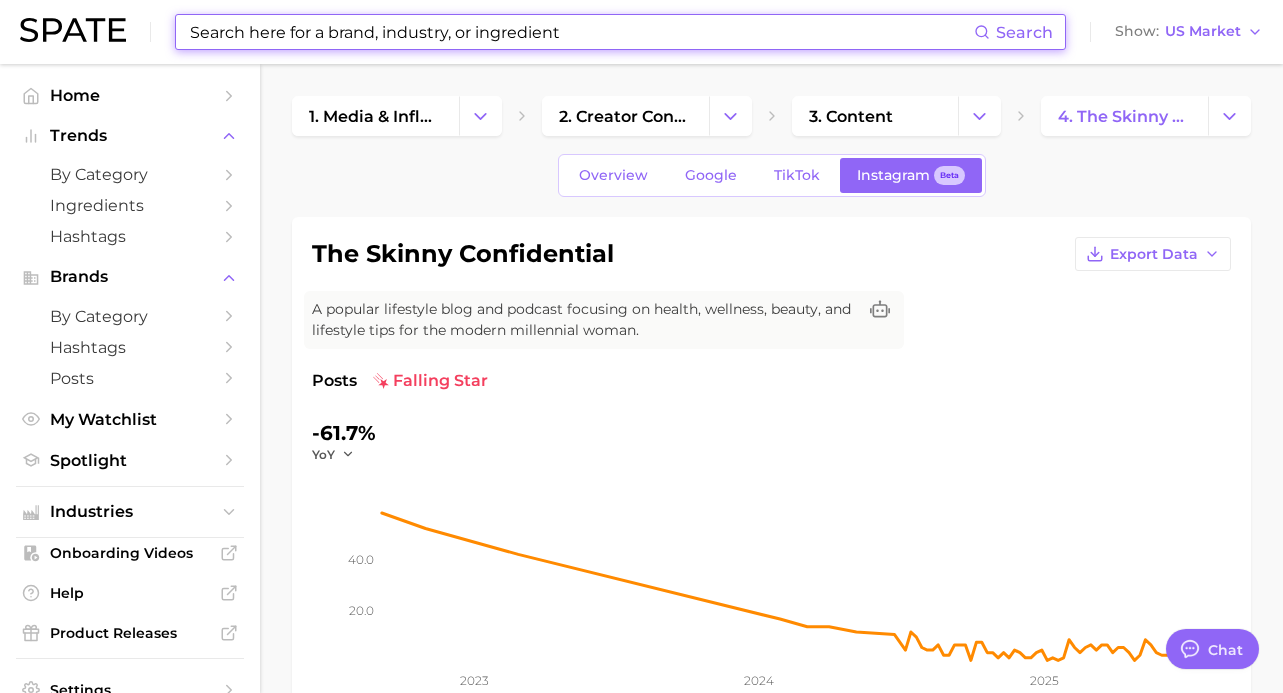 click at bounding box center (581, 32) 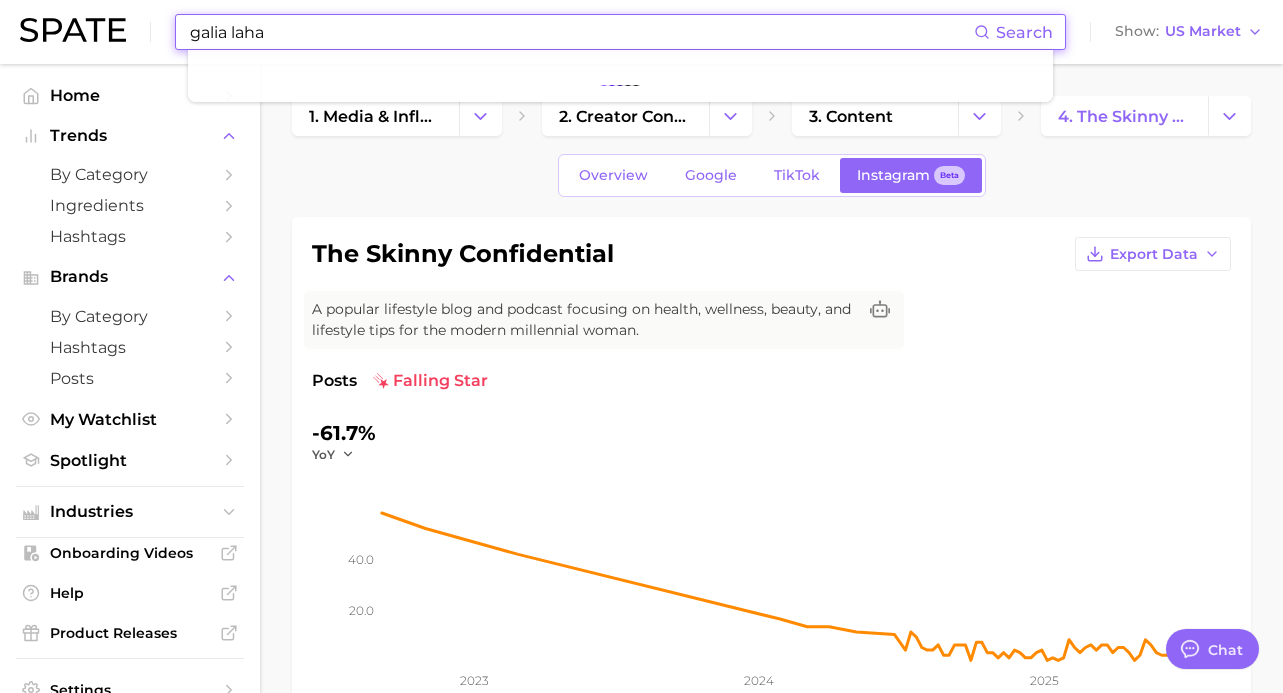 type on "galia lahav" 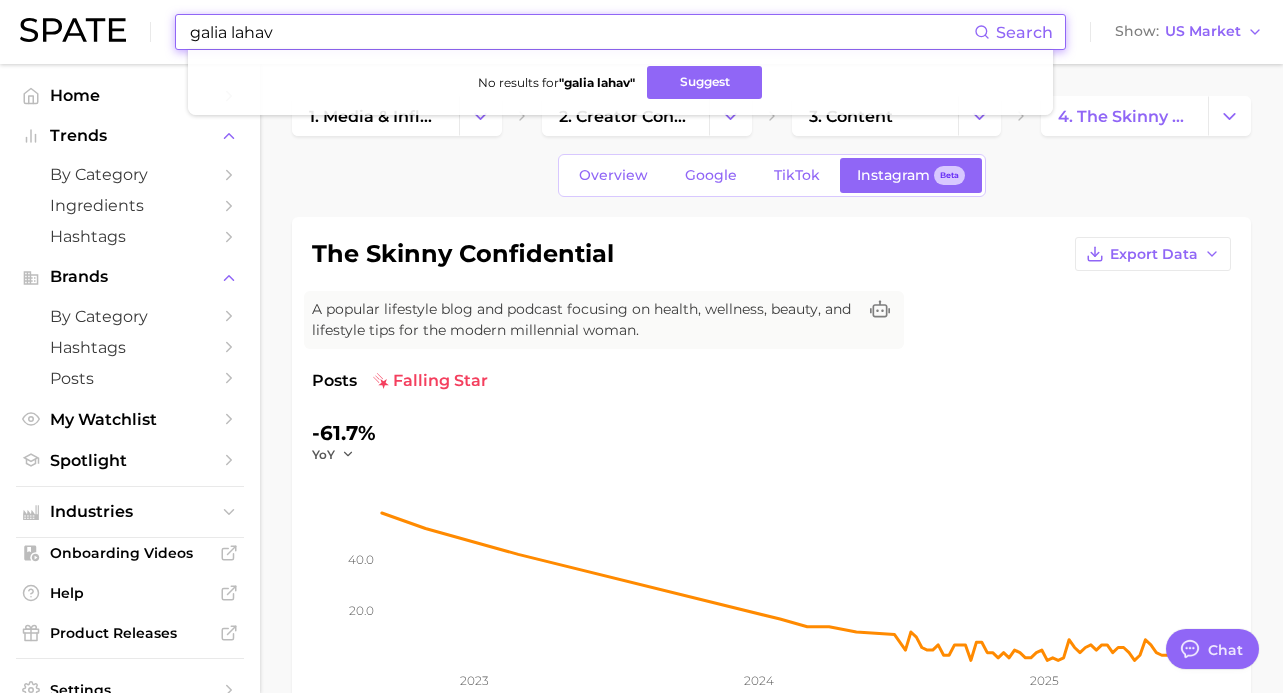 click on "galia lahav" at bounding box center (581, 32) 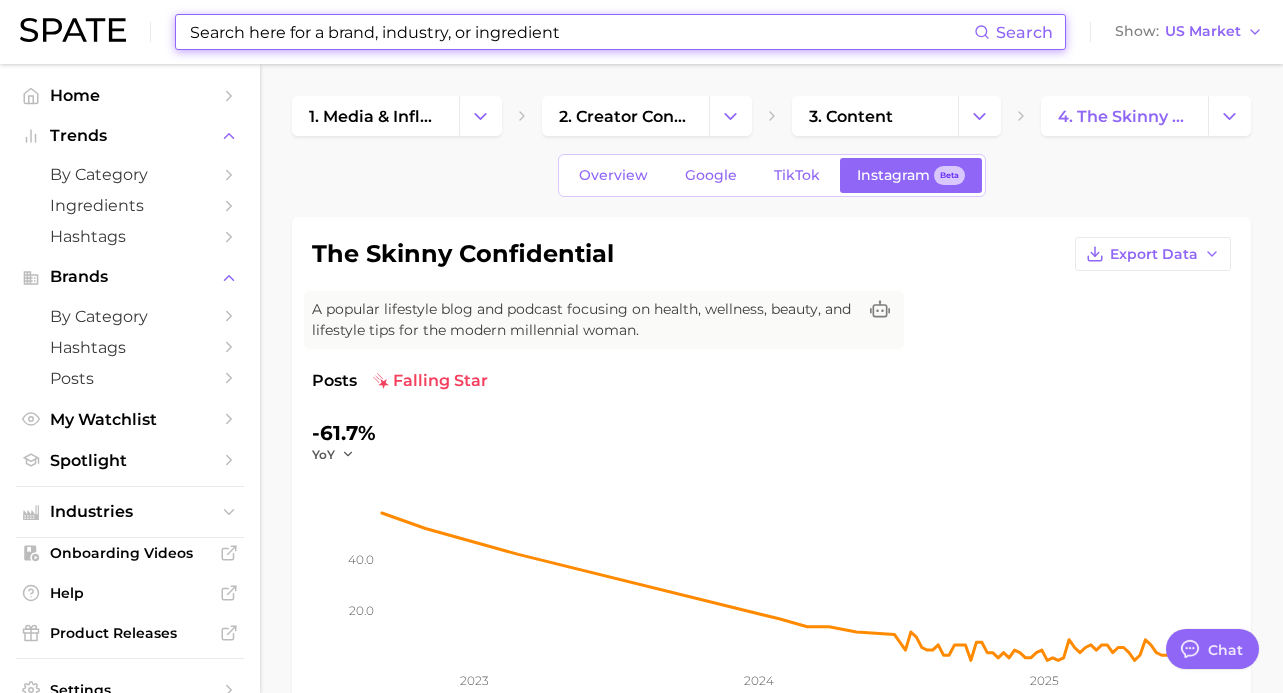 click at bounding box center [581, 32] 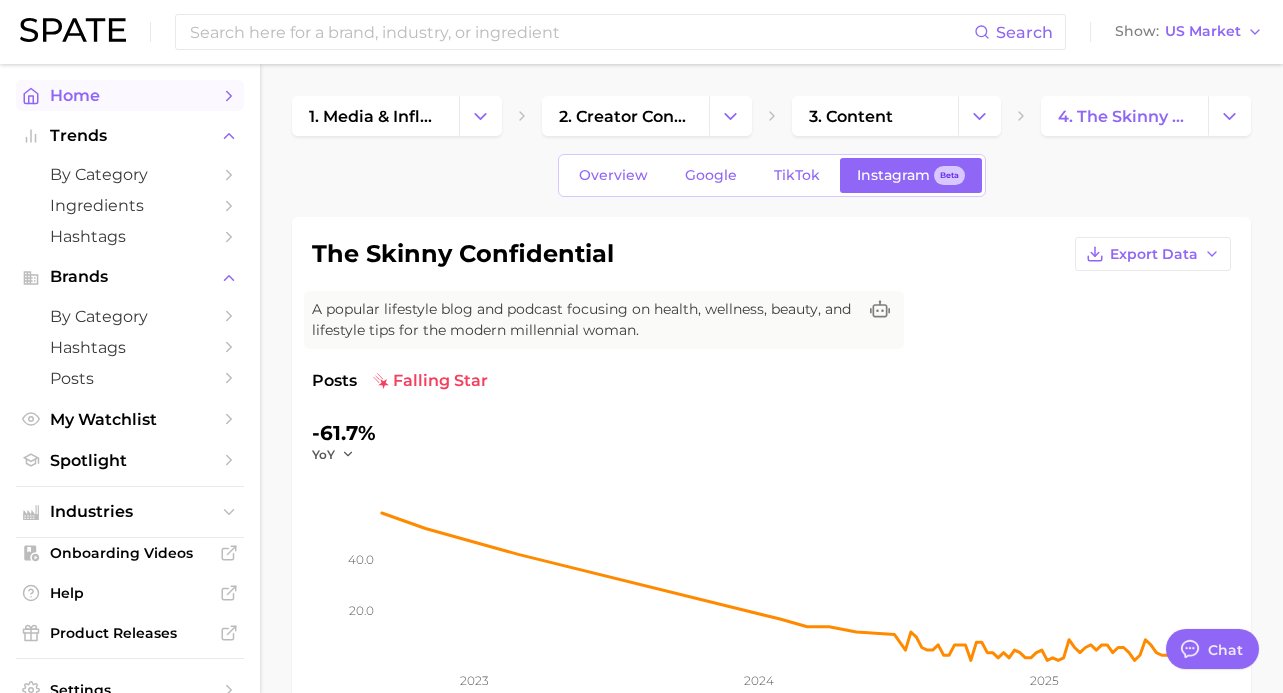 click on "Home" at bounding box center (130, 95) 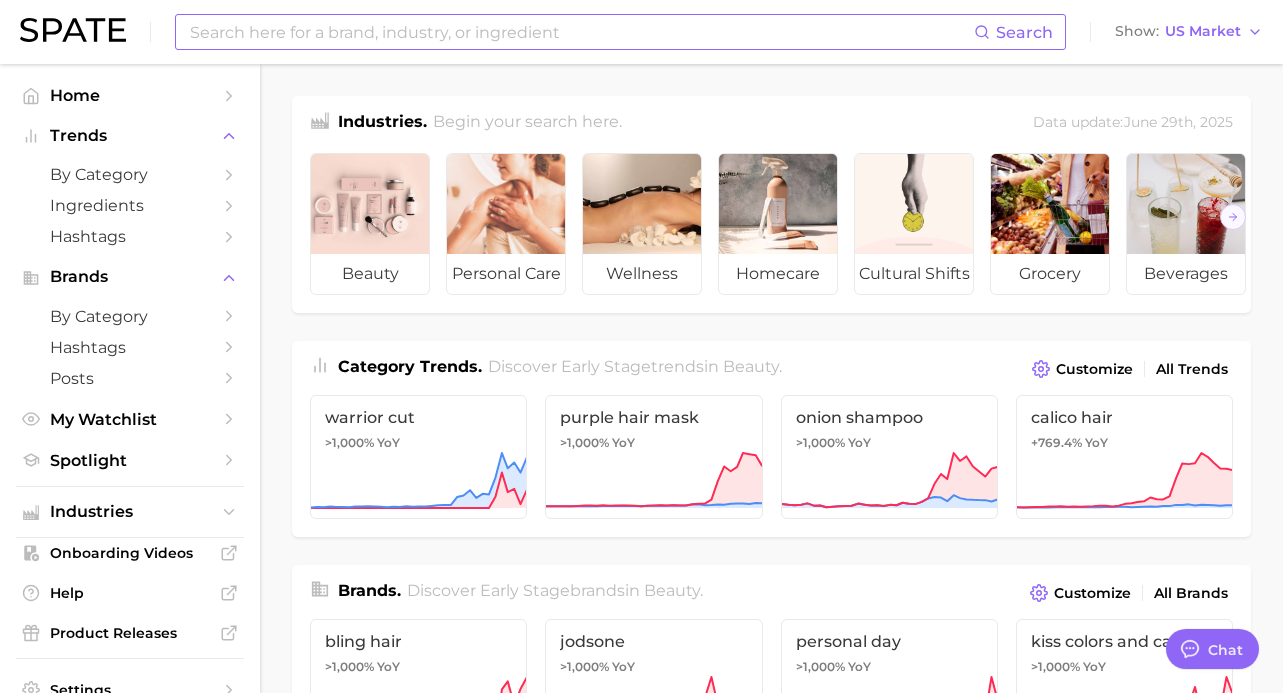click at bounding box center [581, 32] 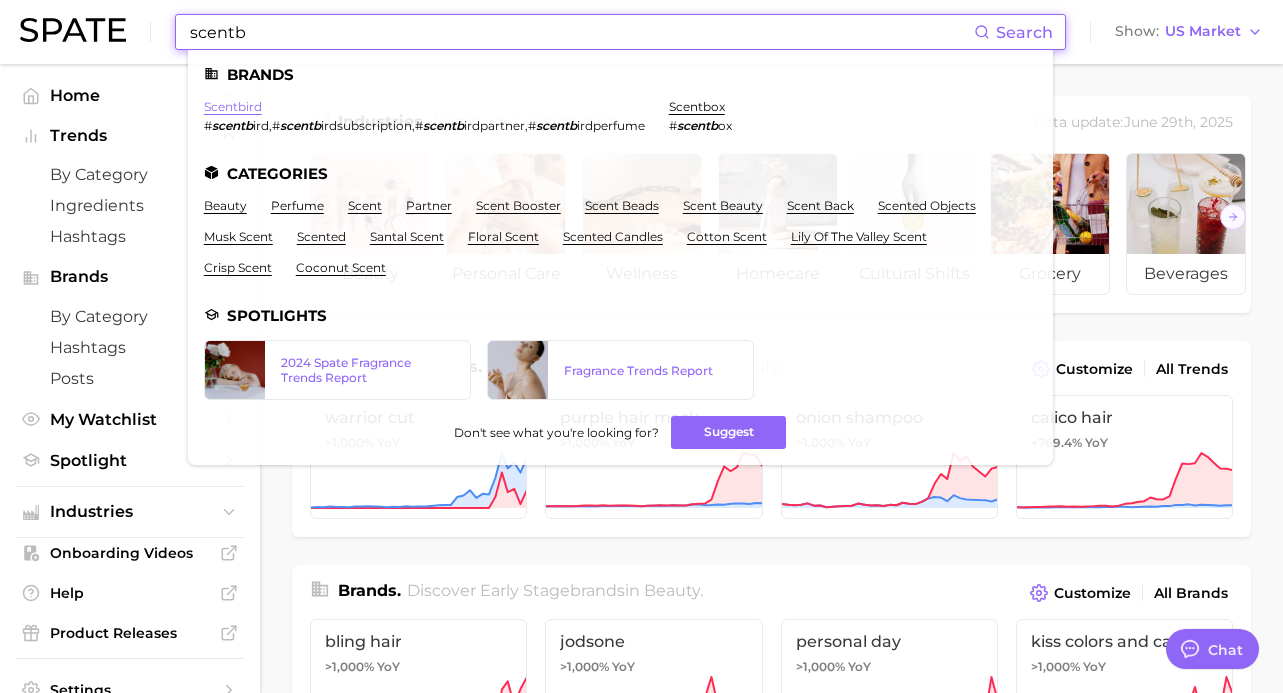 type on "scentb" 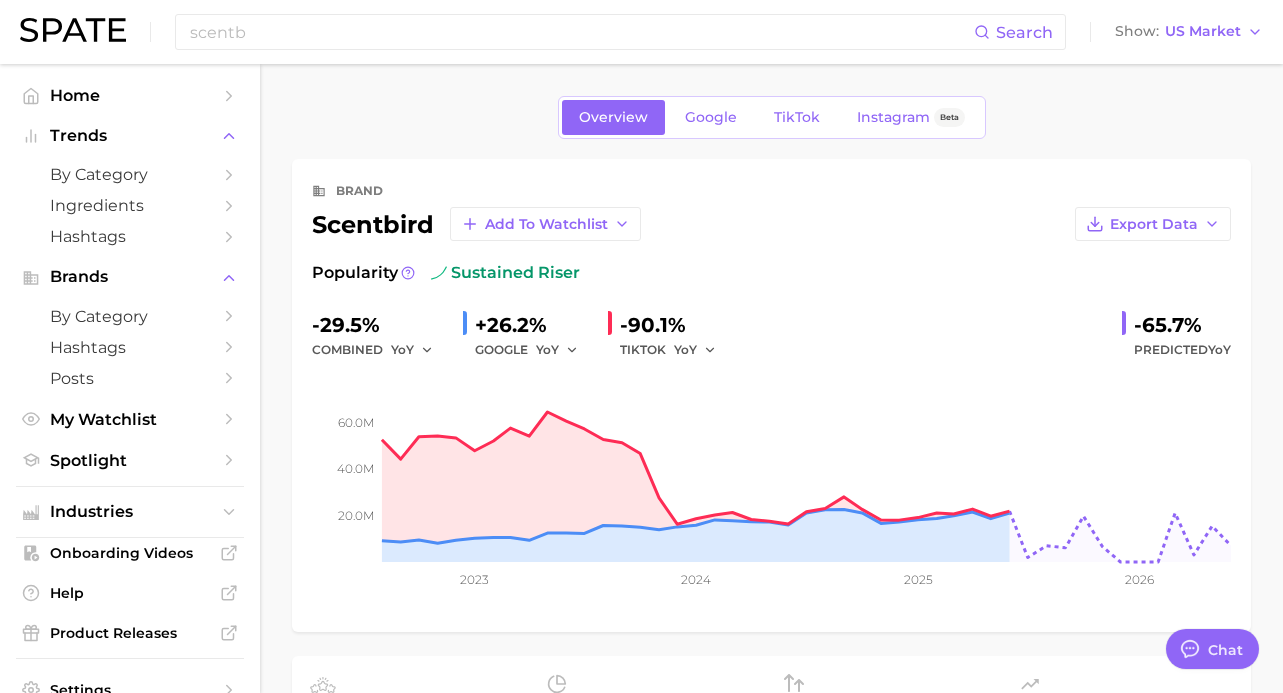 scroll, scrollTop: 18, scrollLeft: 0, axis: vertical 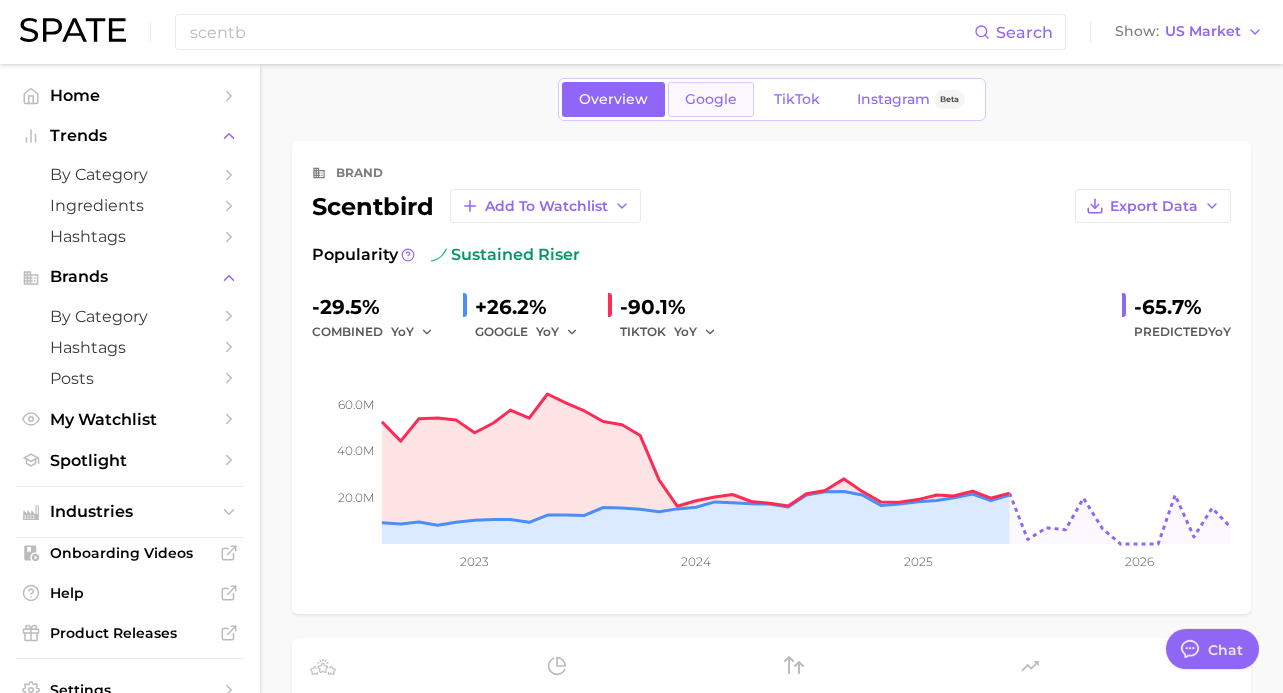 click on "Google" at bounding box center [711, 99] 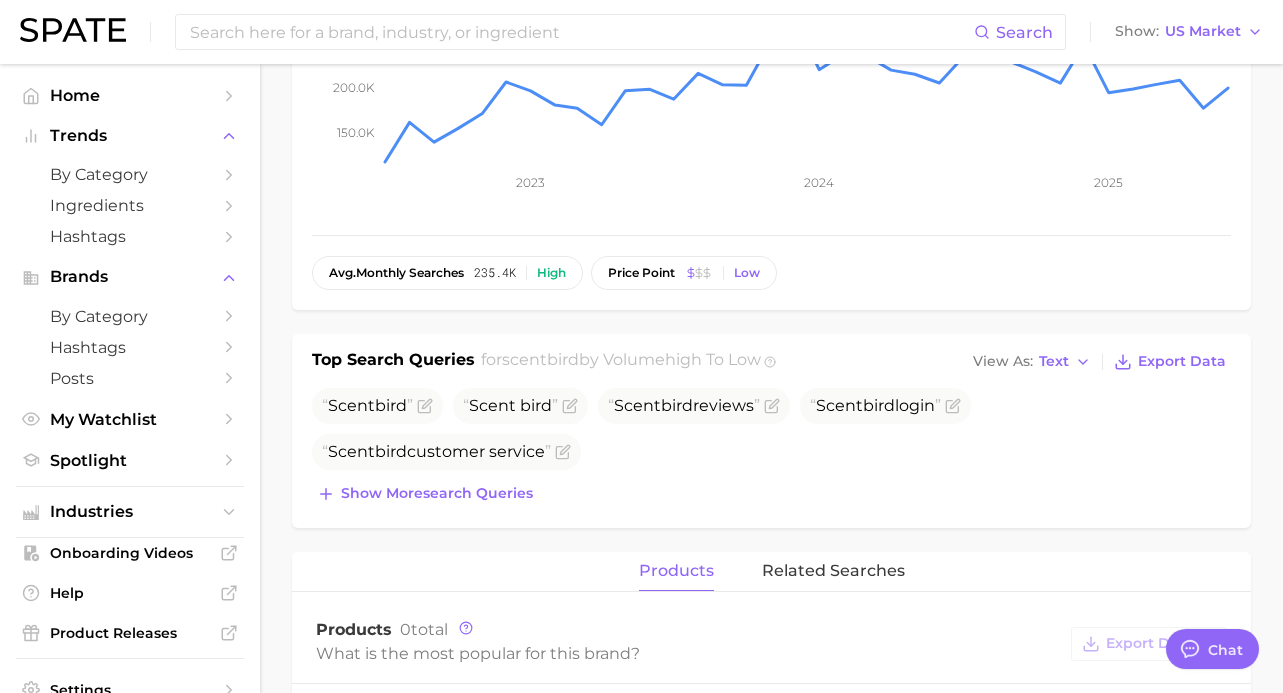 scroll, scrollTop: 0, scrollLeft: 0, axis: both 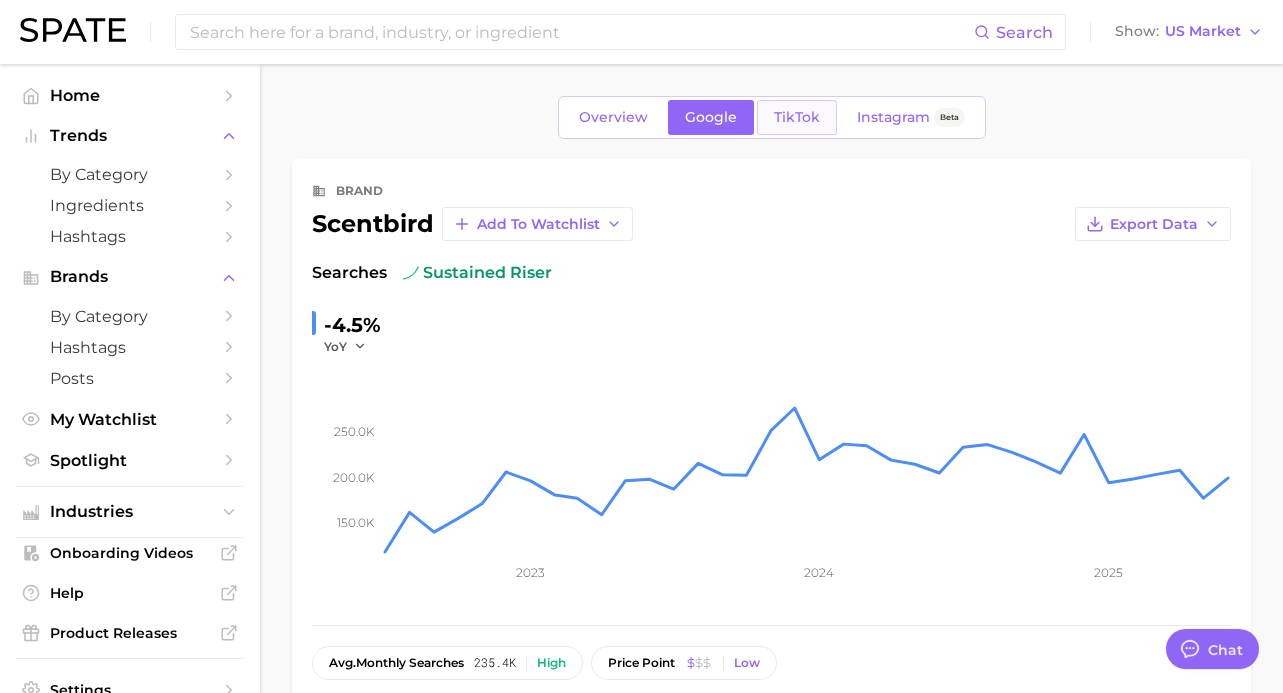 click on "TikTok" at bounding box center [797, 117] 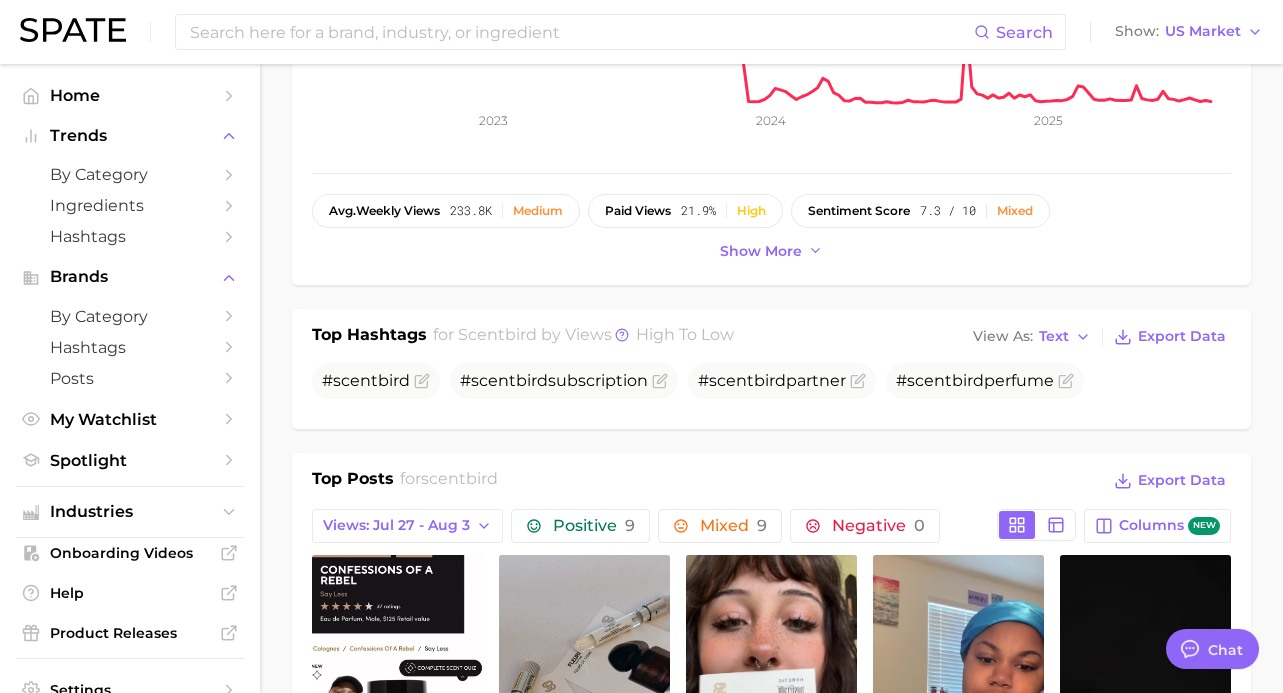 scroll, scrollTop: 0, scrollLeft: 0, axis: both 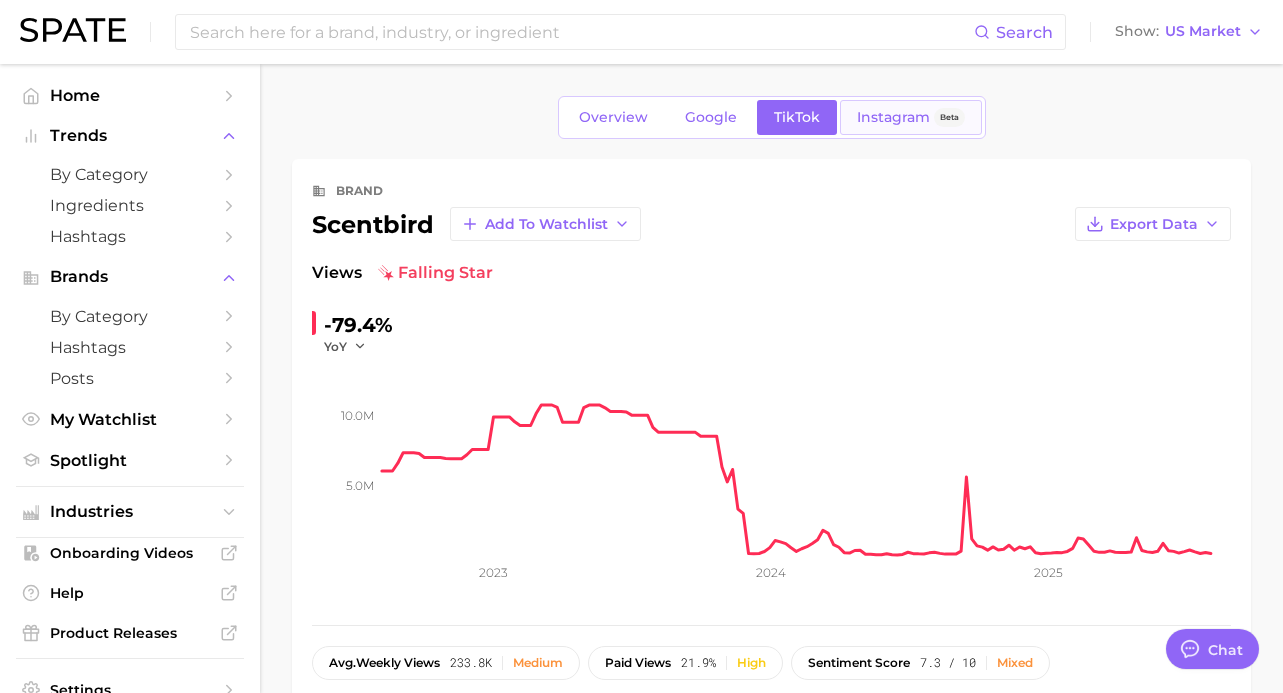 click on "Instagram" at bounding box center (893, 117) 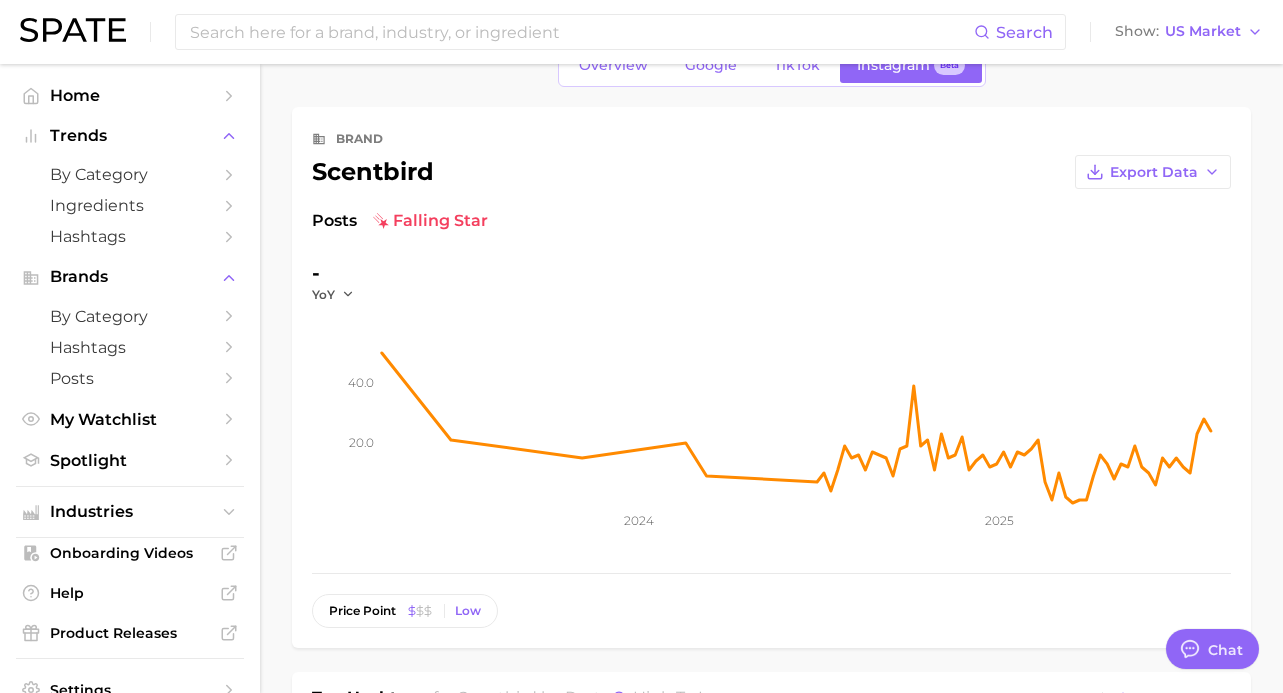 scroll, scrollTop: 0, scrollLeft: 0, axis: both 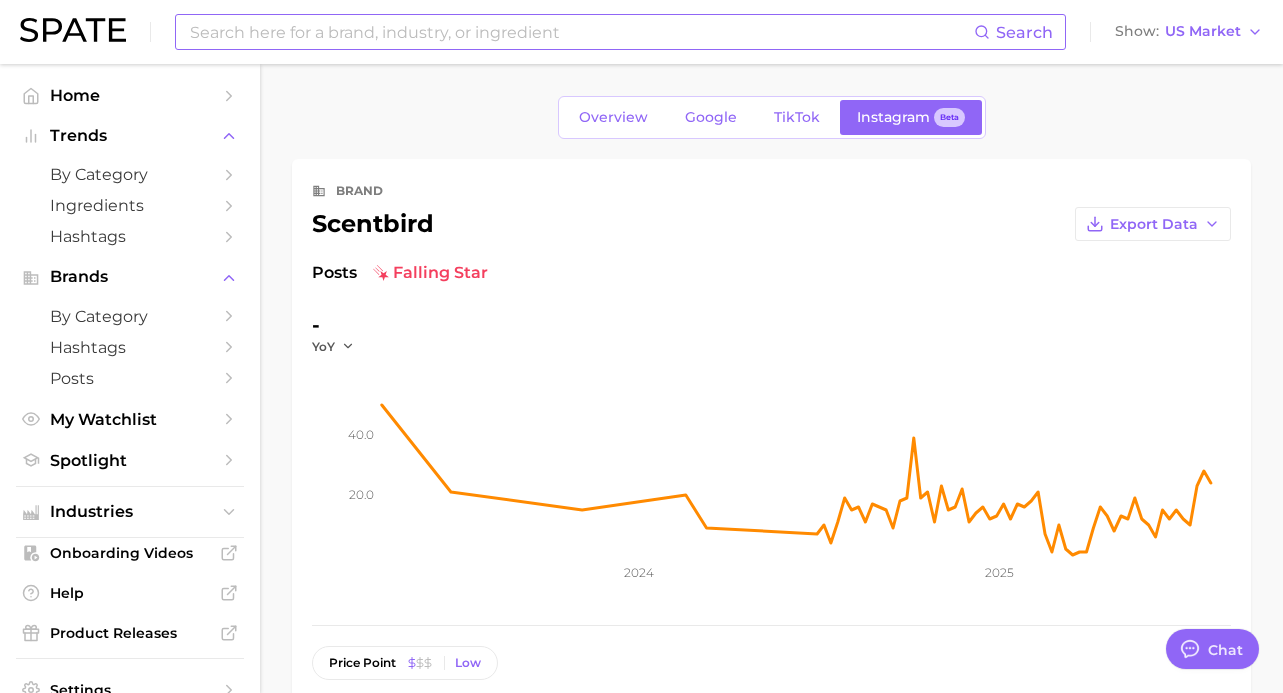 click at bounding box center [581, 32] 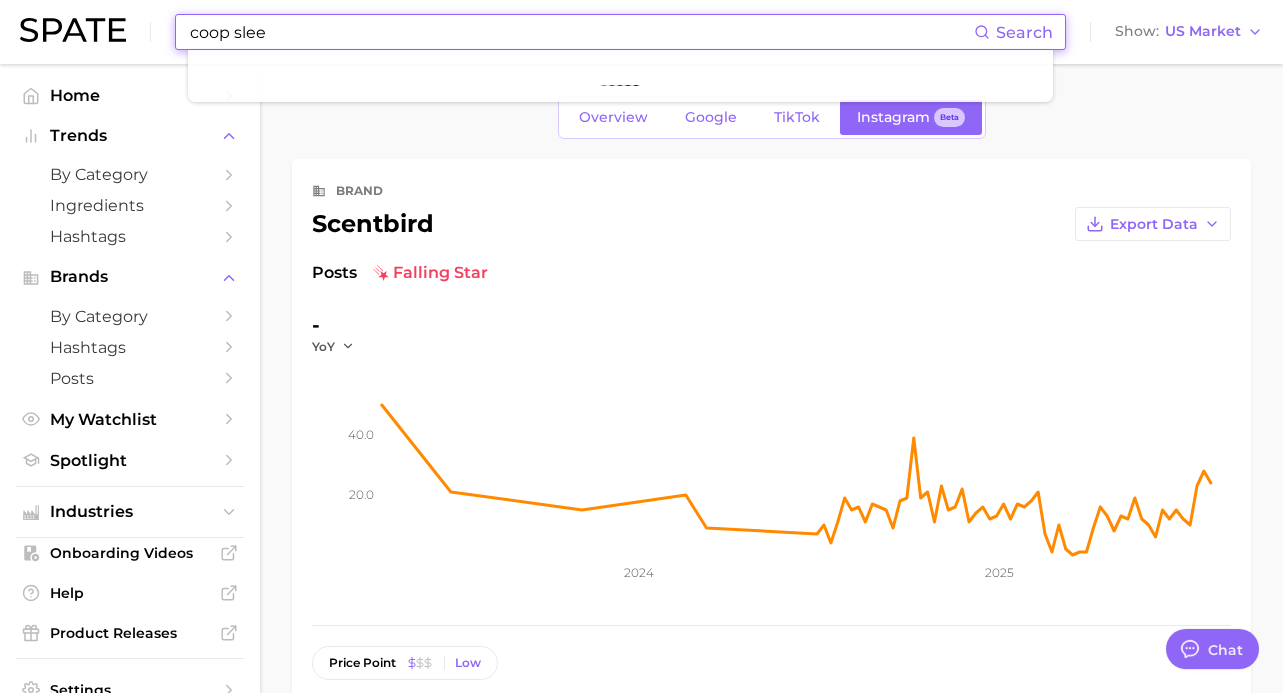 type on "coop sleep" 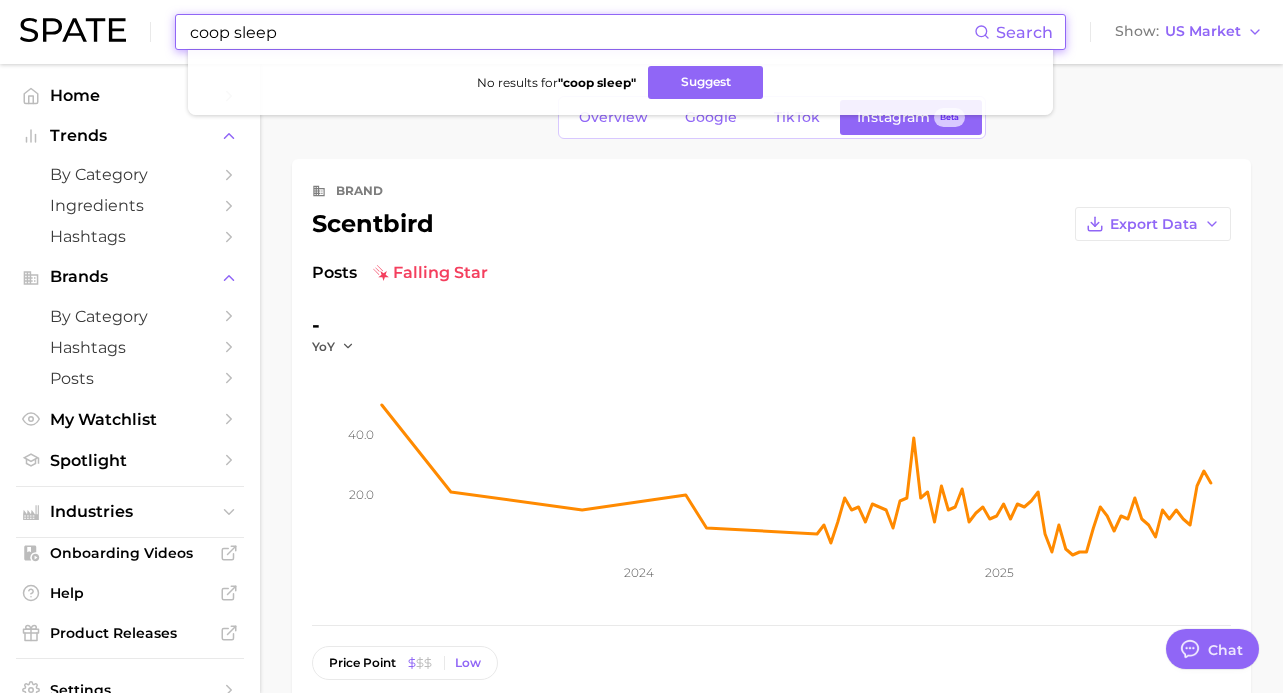 click on "coop sleep" at bounding box center (581, 32) 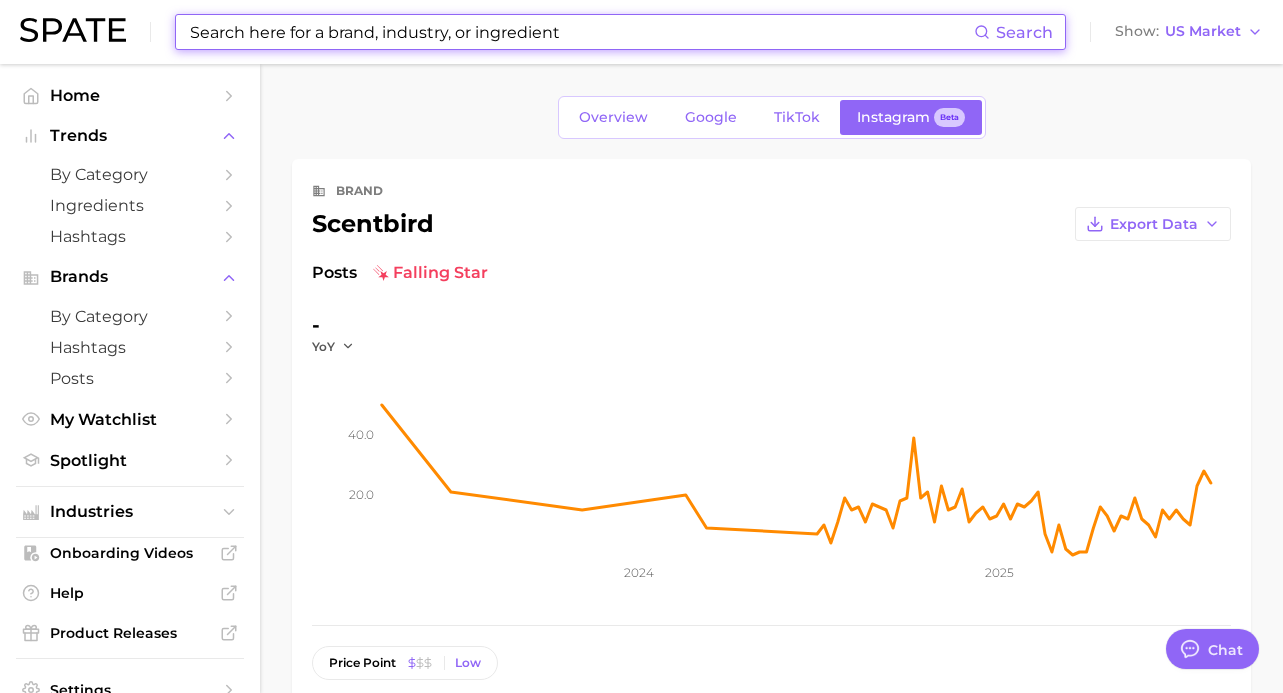 click at bounding box center (581, 32) 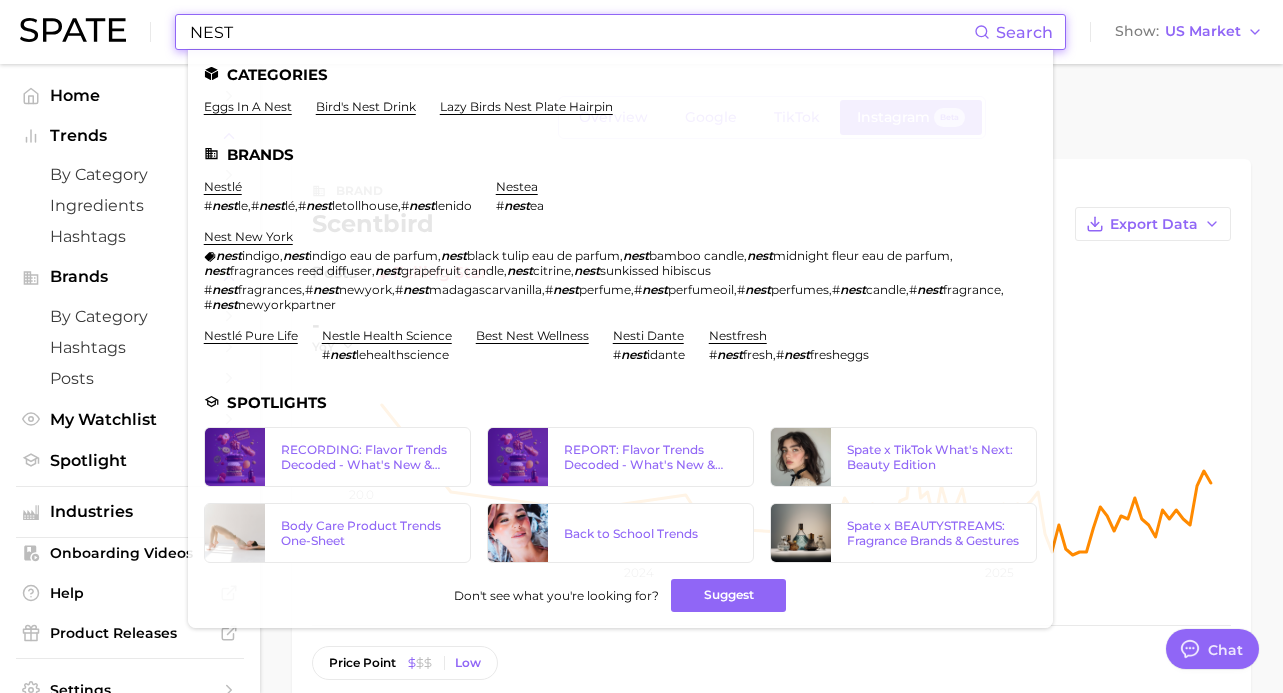 type on "NEST" 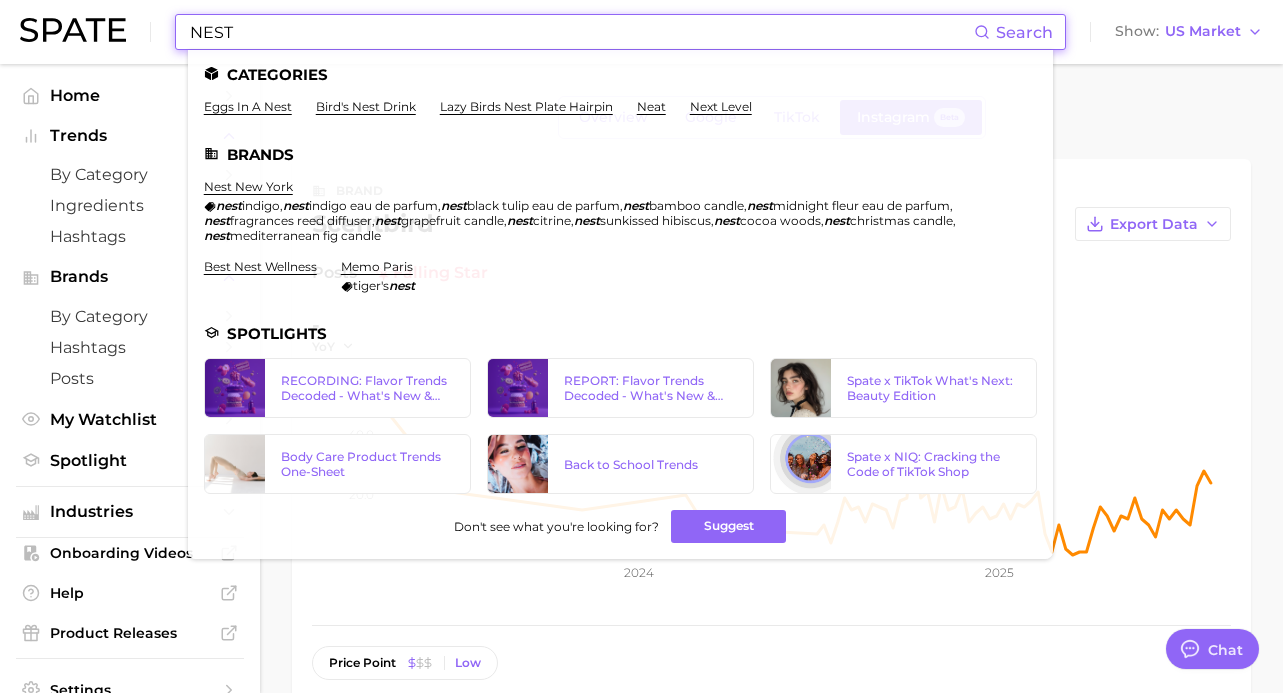 click on "NEST" at bounding box center [581, 32] 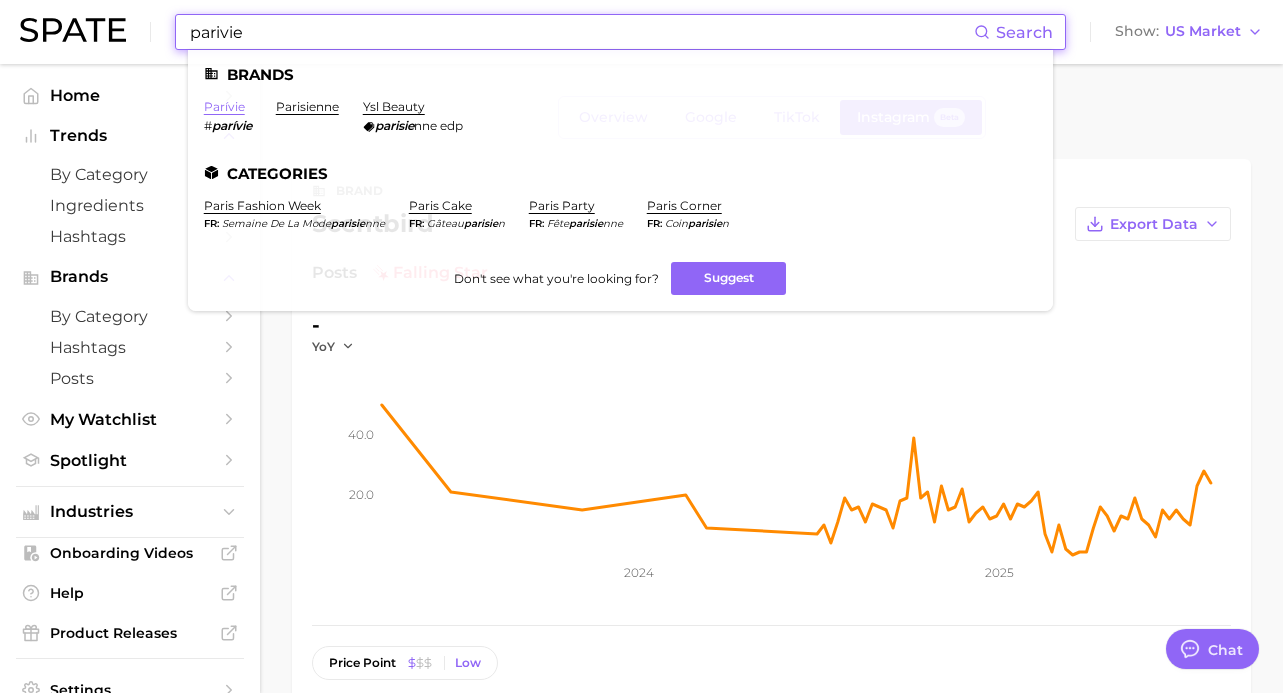 type on "parivie" 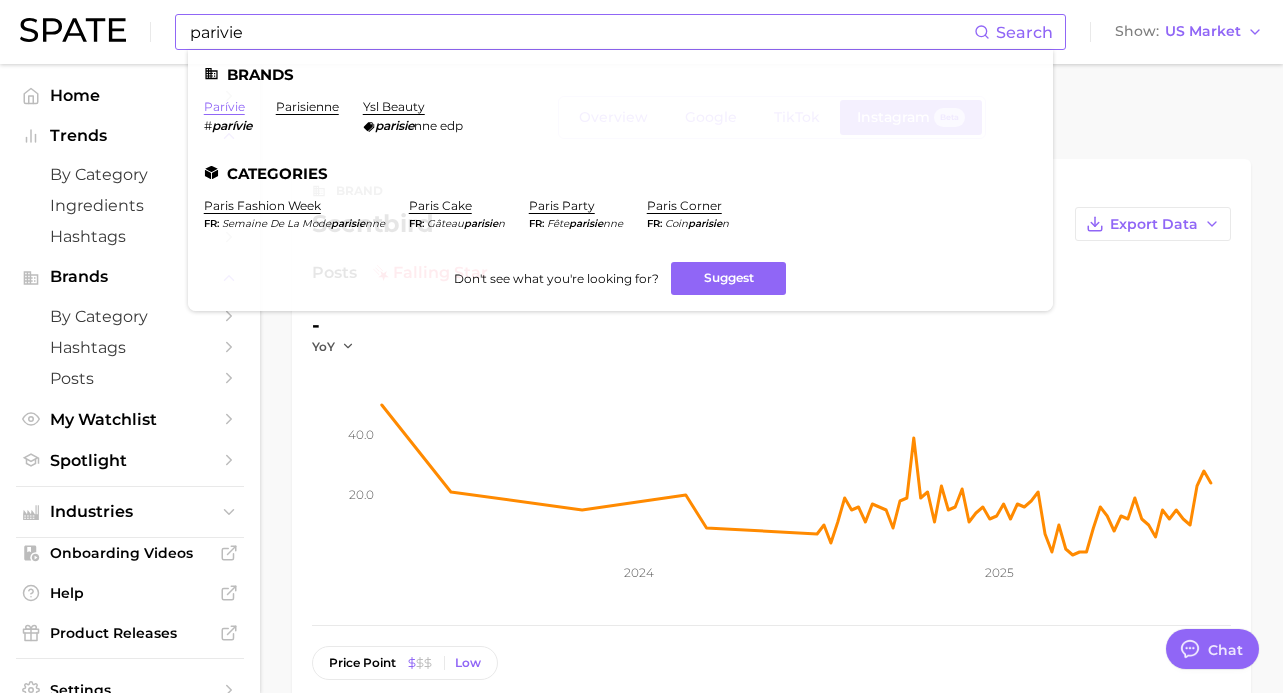 click on "parívie" at bounding box center (224, 106) 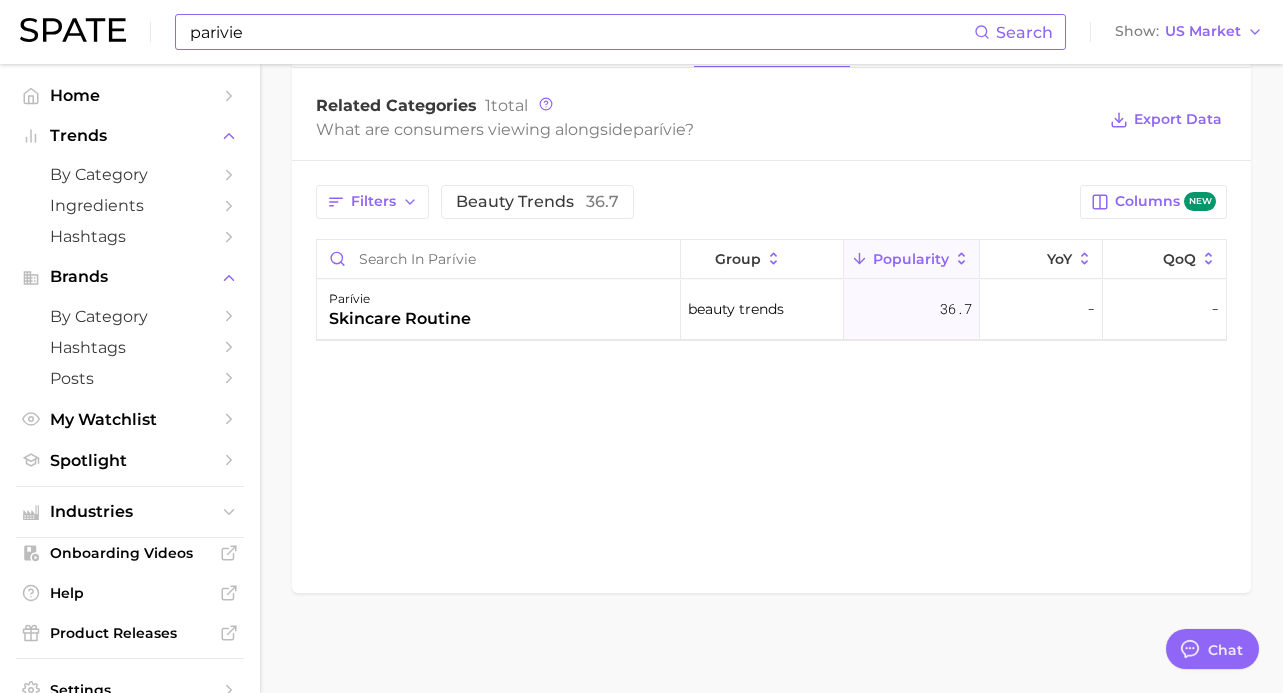 scroll, scrollTop: 0, scrollLeft: 0, axis: both 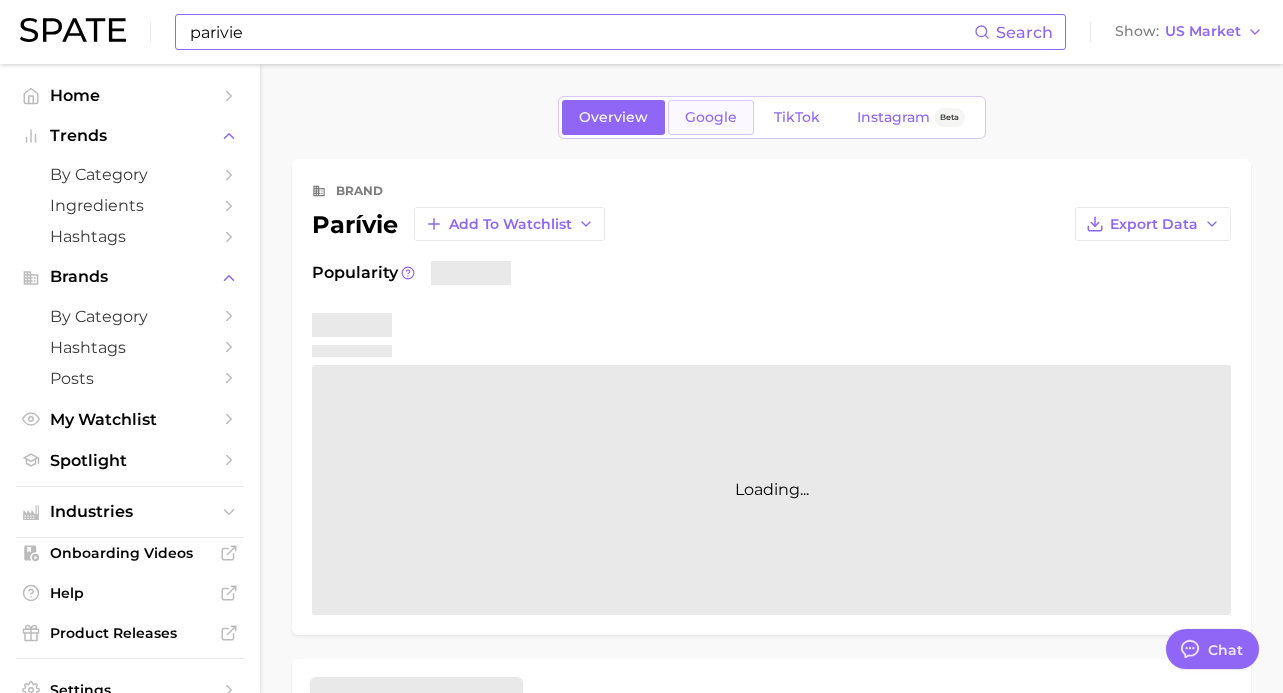 click on "Google" at bounding box center [711, 117] 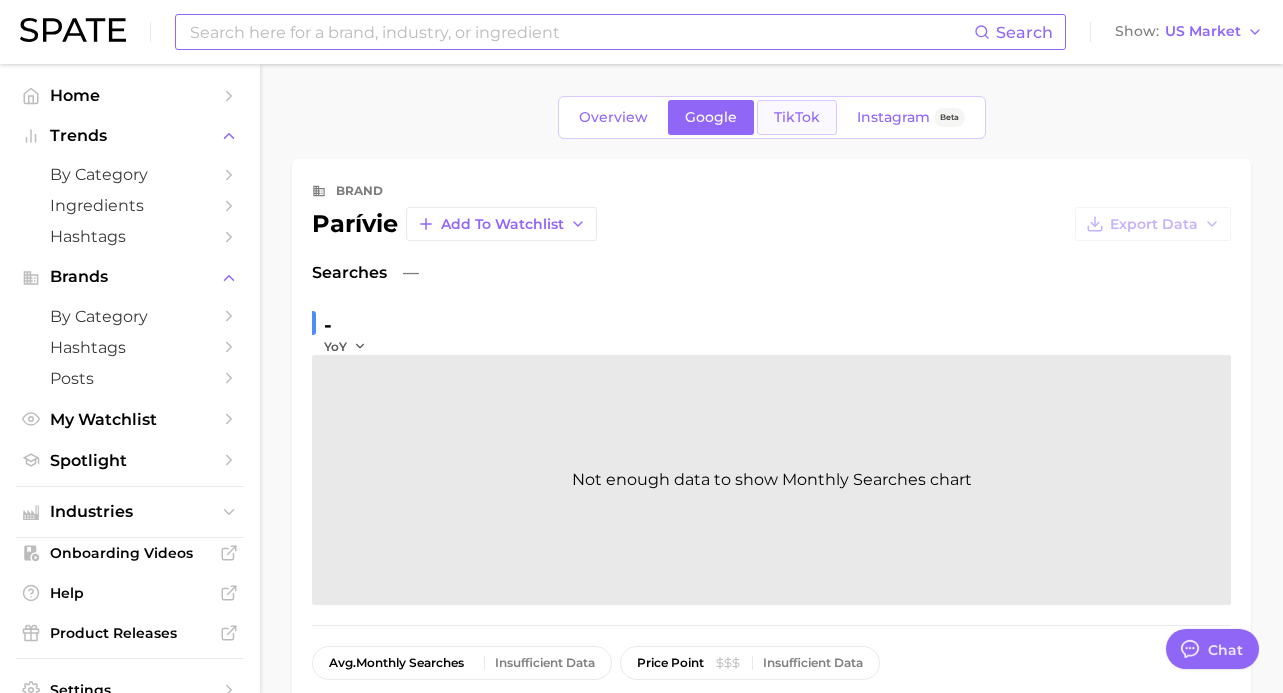 click on "TikTok" at bounding box center (797, 117) 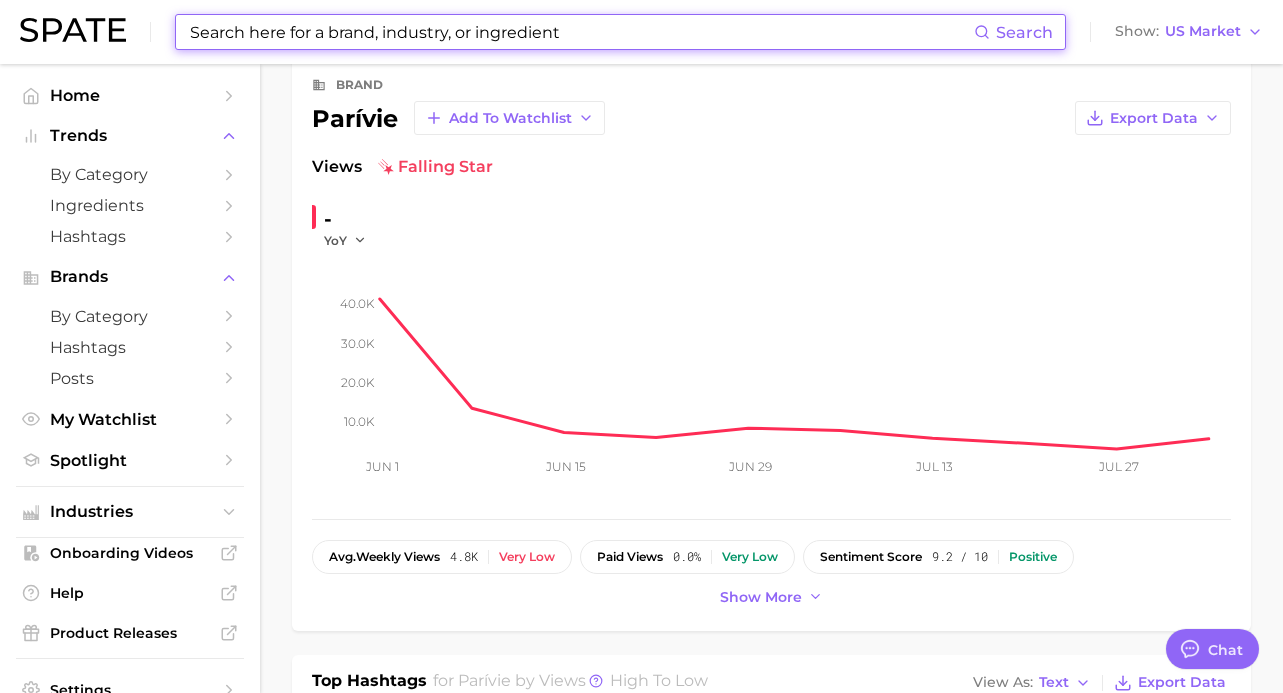 scroll, scrollTop: 0, scrollLeft: 0, axis: both 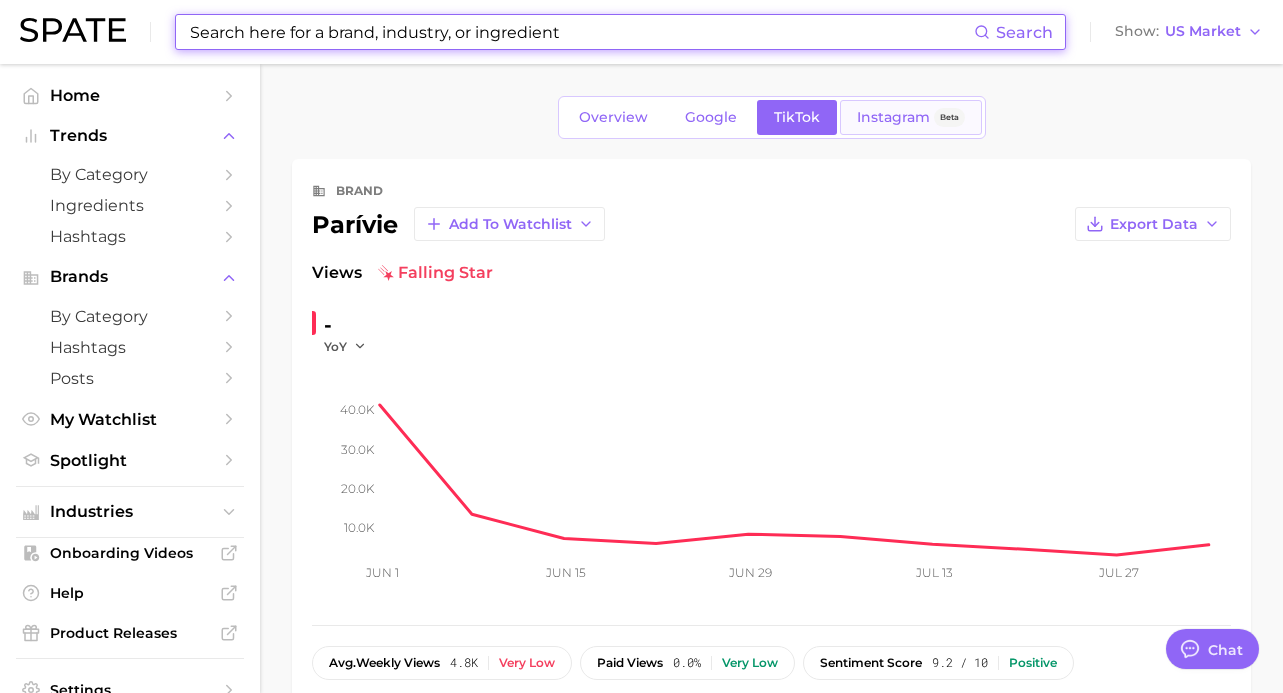 click on "Instagram Beta" at bounding box center [911, 117] 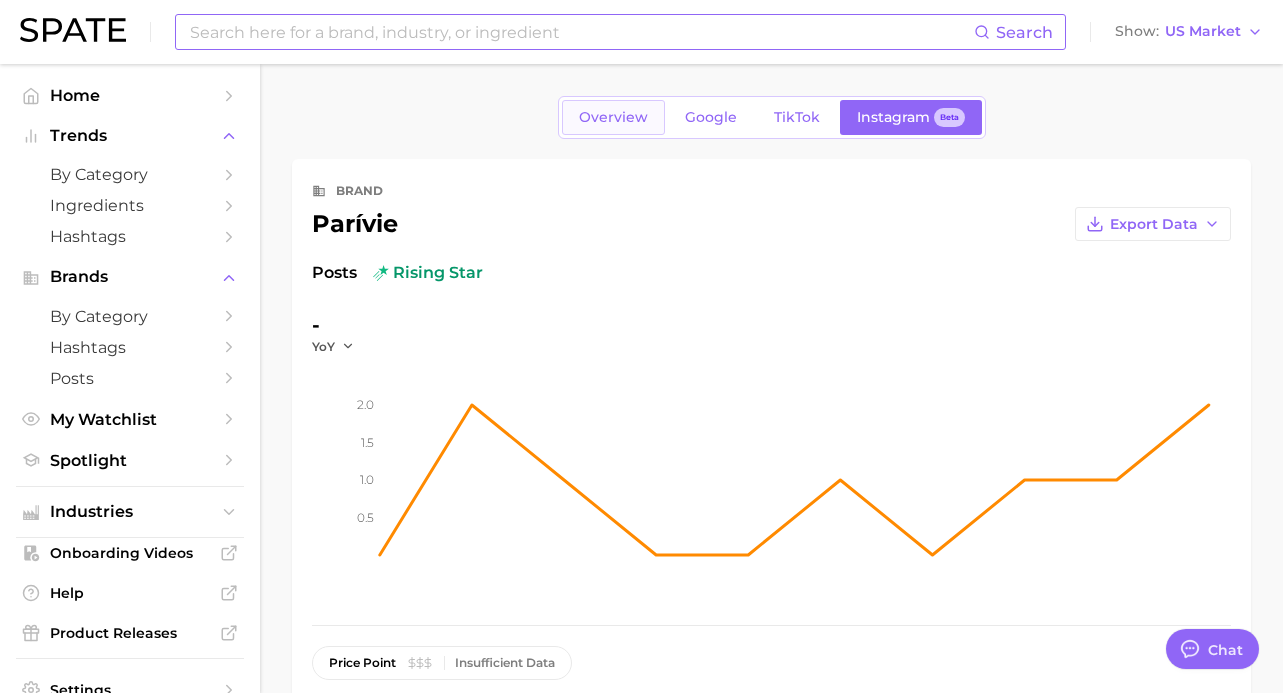 click on "Overview" at bounding box center (613, 117) 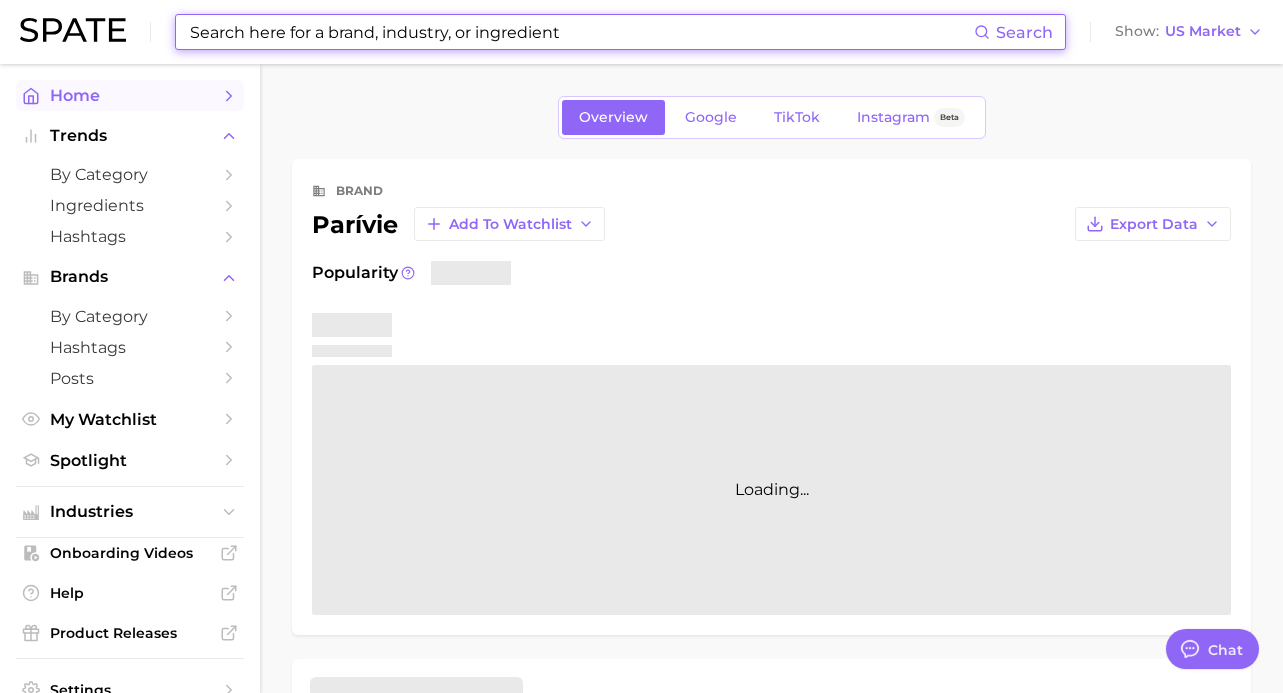 click on "Home" at bounding box center (130, 95) 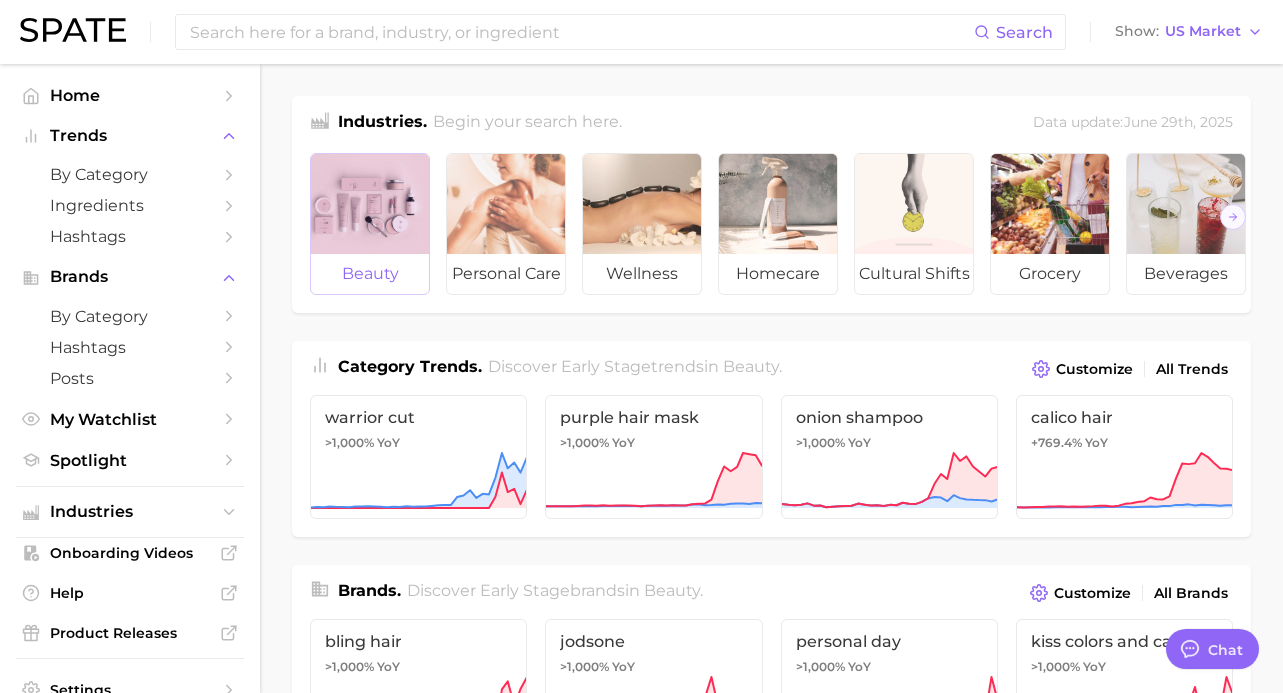 click at bounding box center [370, 204] 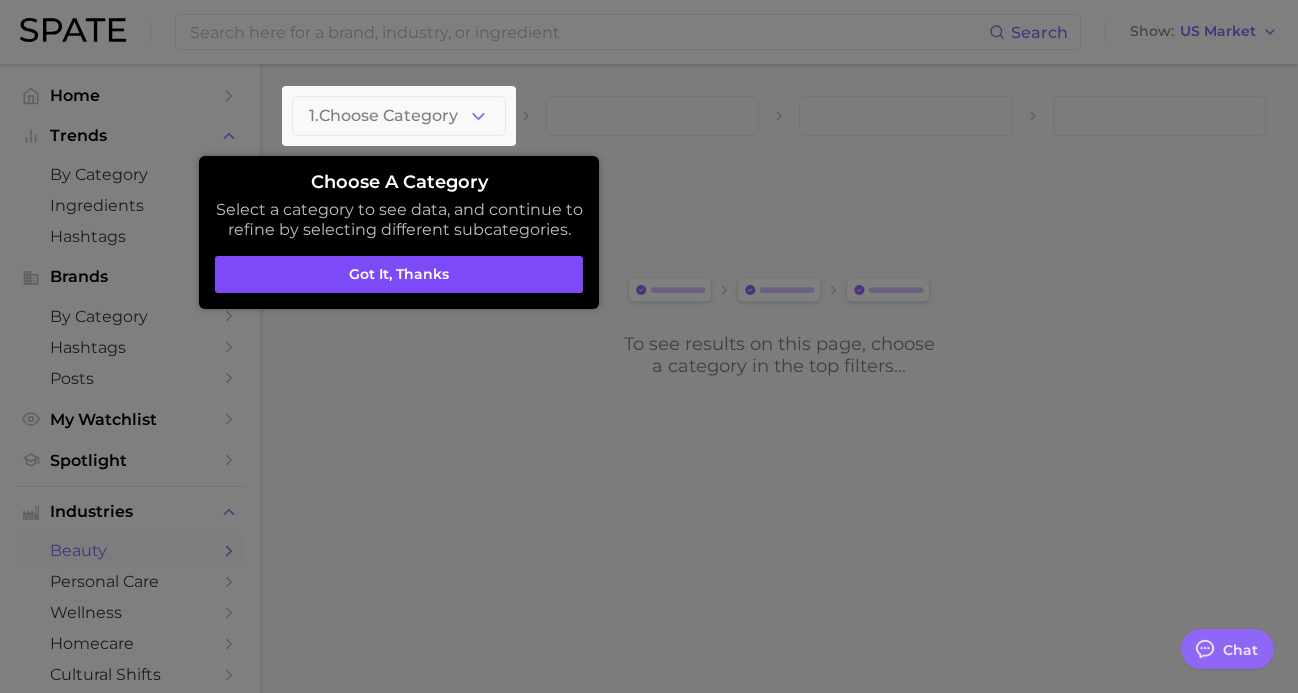 click on "Got it, thanks" at bounding box center [399, 275] 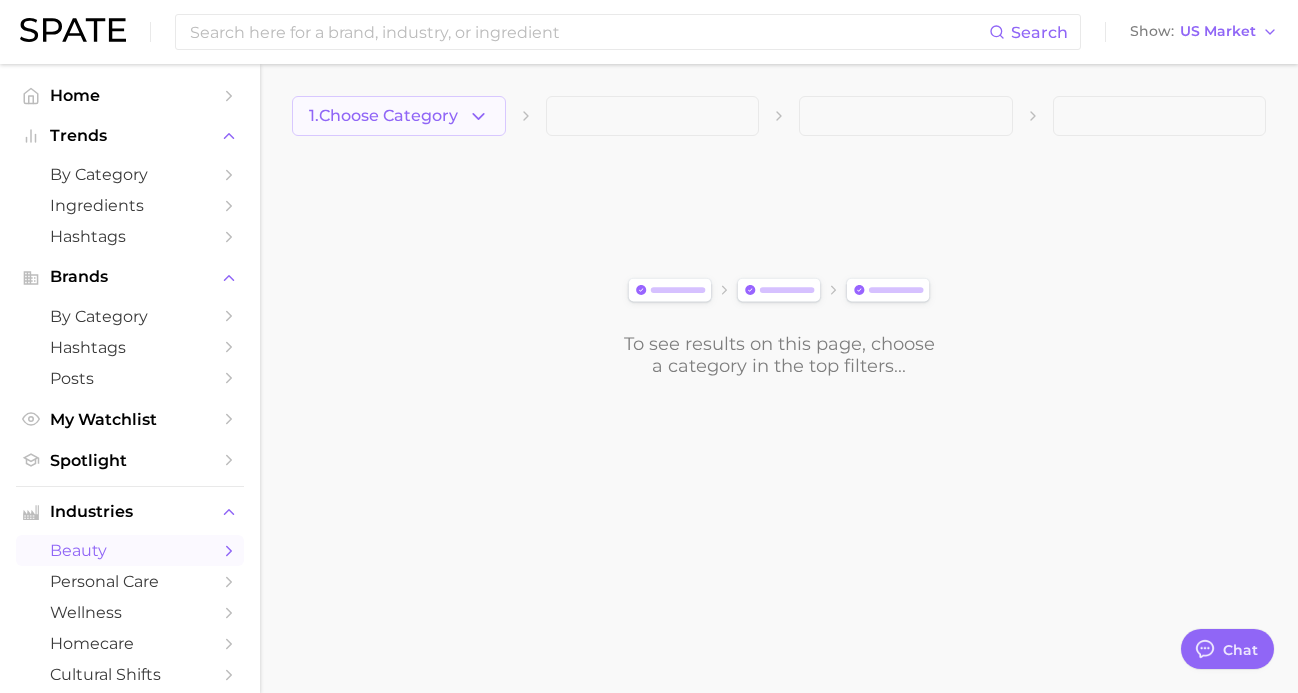 click on "1.  Choose Category" at bounding box center [383, 116] 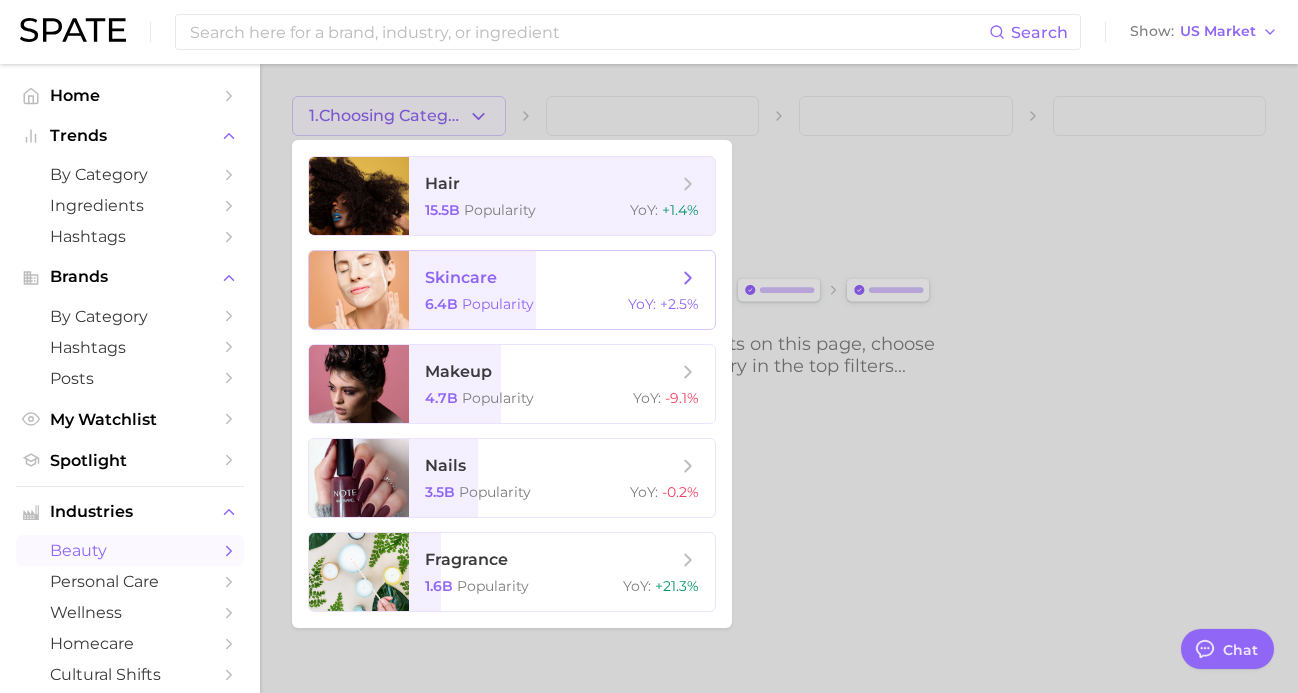 click on "Popularity" at bounding box center (498, 304) 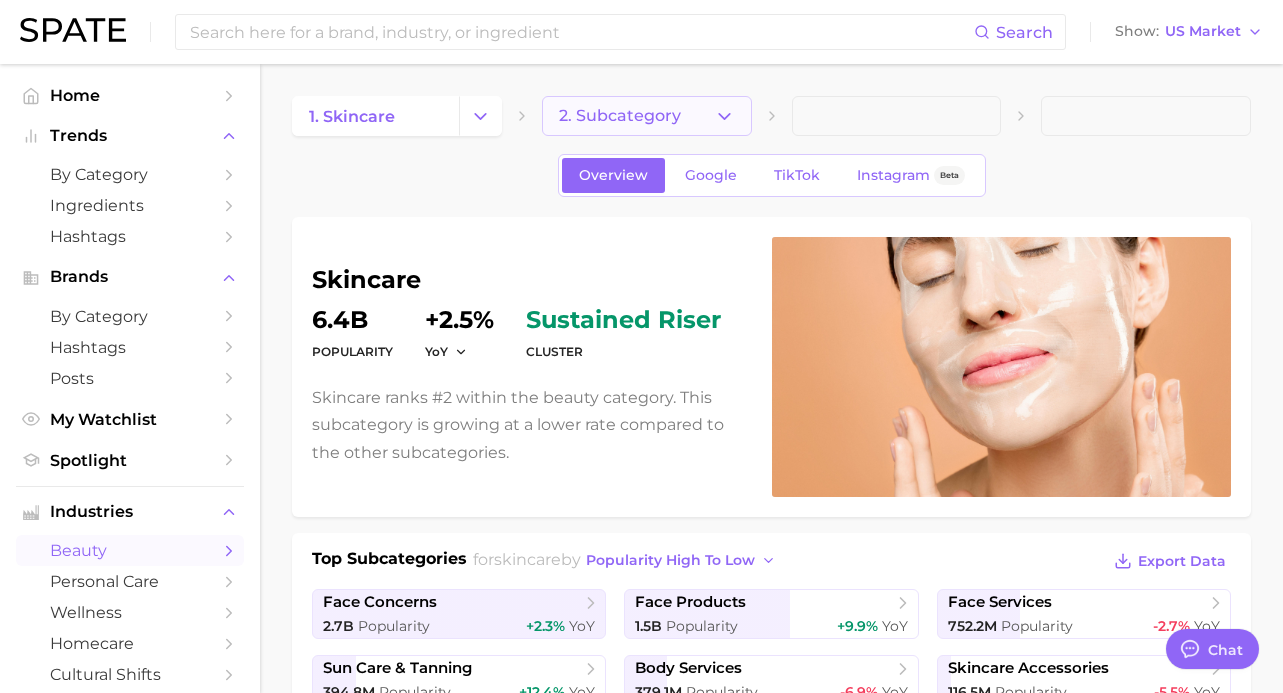 click on "2. Subcategory" at bounding box center (647, 116) 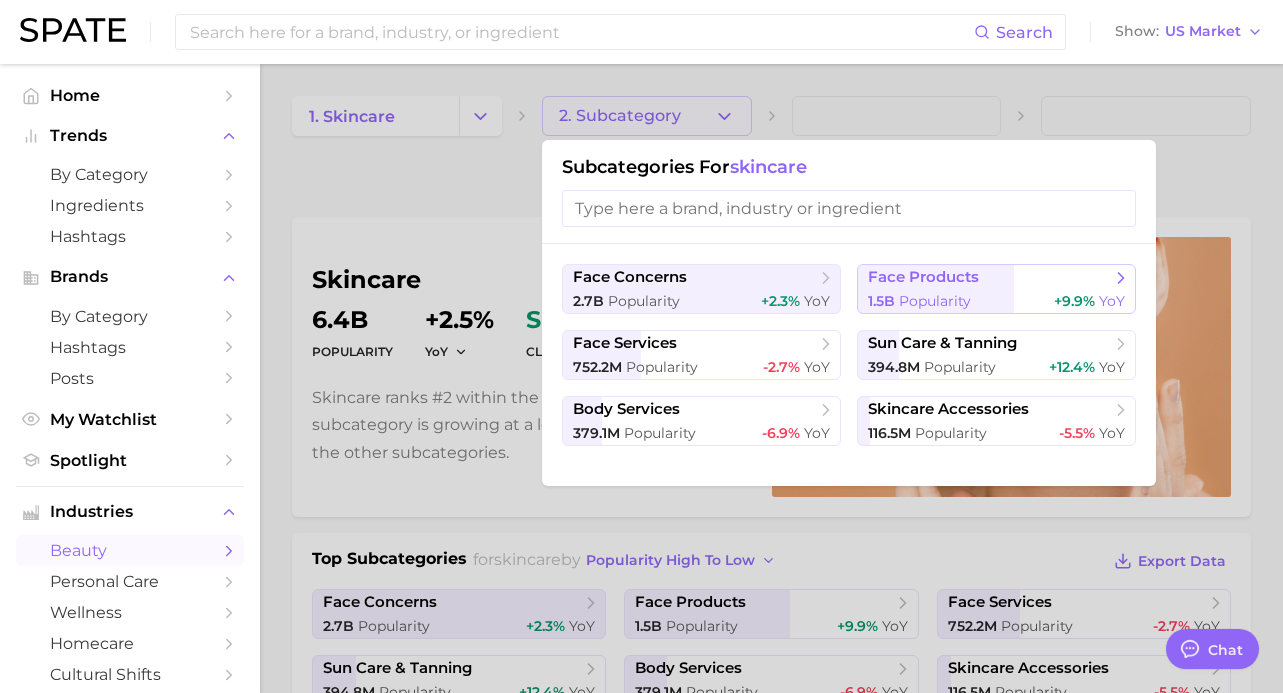 click on "face products" at bounding box center [923, 277] 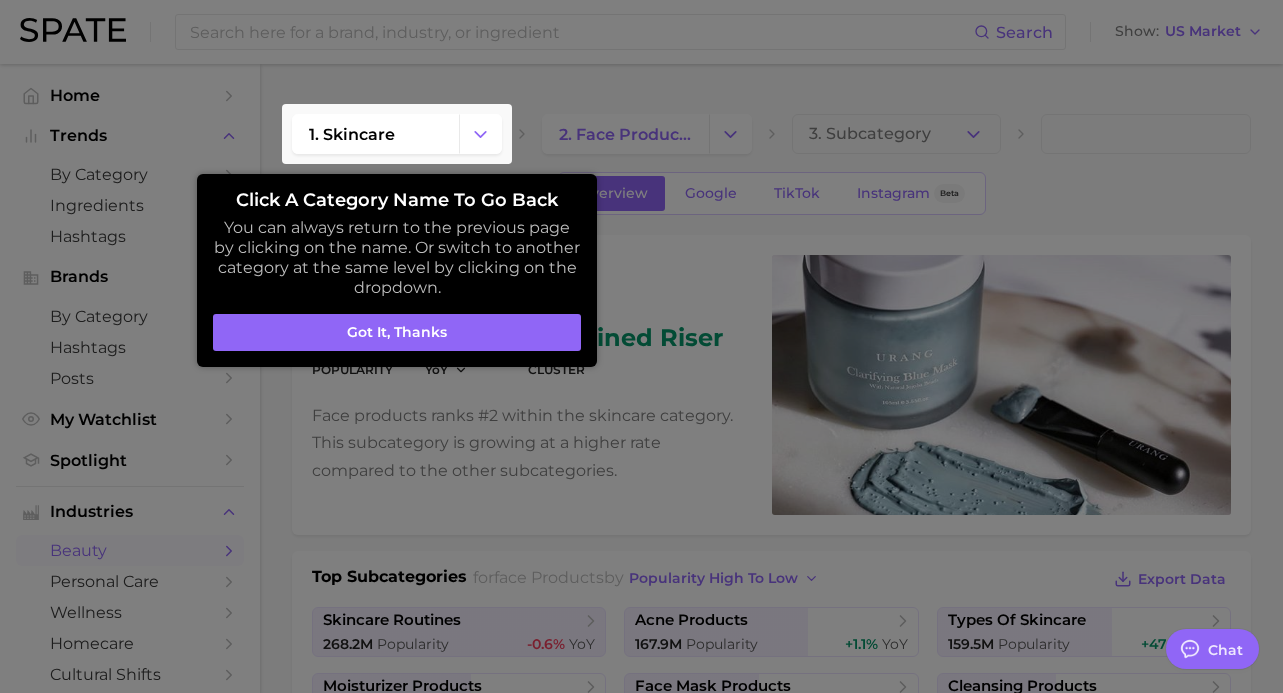 scroll, scrollTop: 46, scrollLeft: 0, axis: vertical 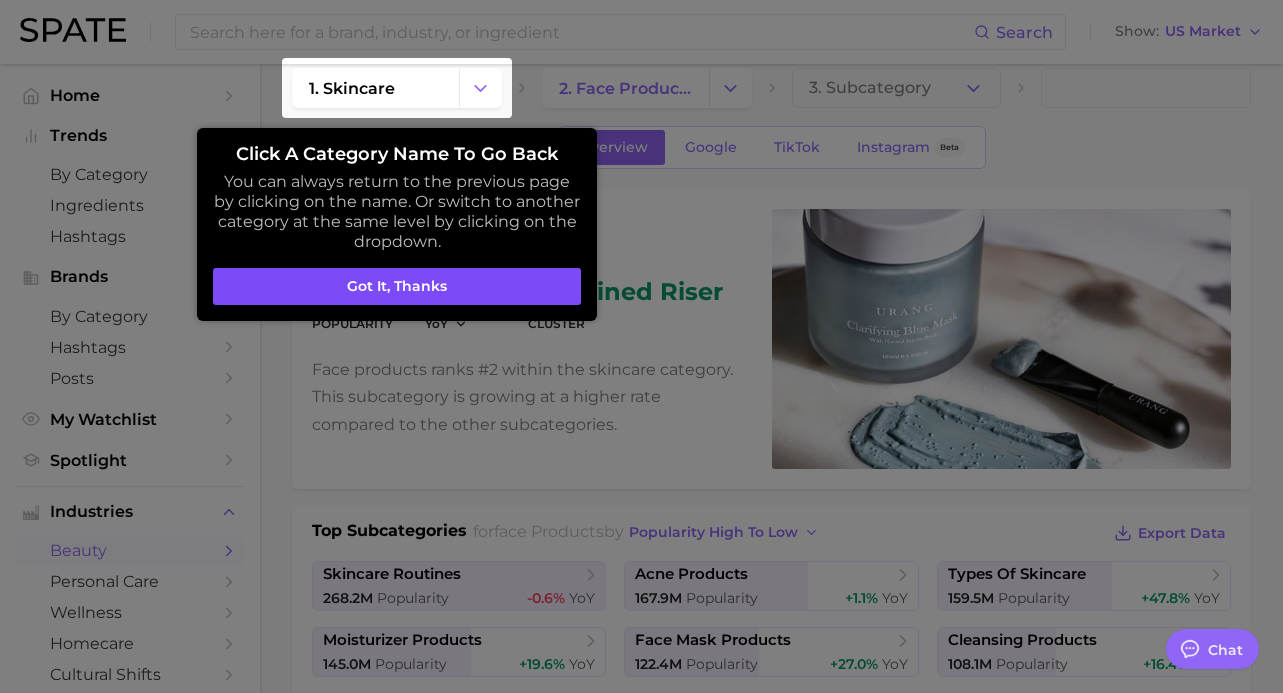 click on "Got it, thanks" at bounding box center (397, 287) 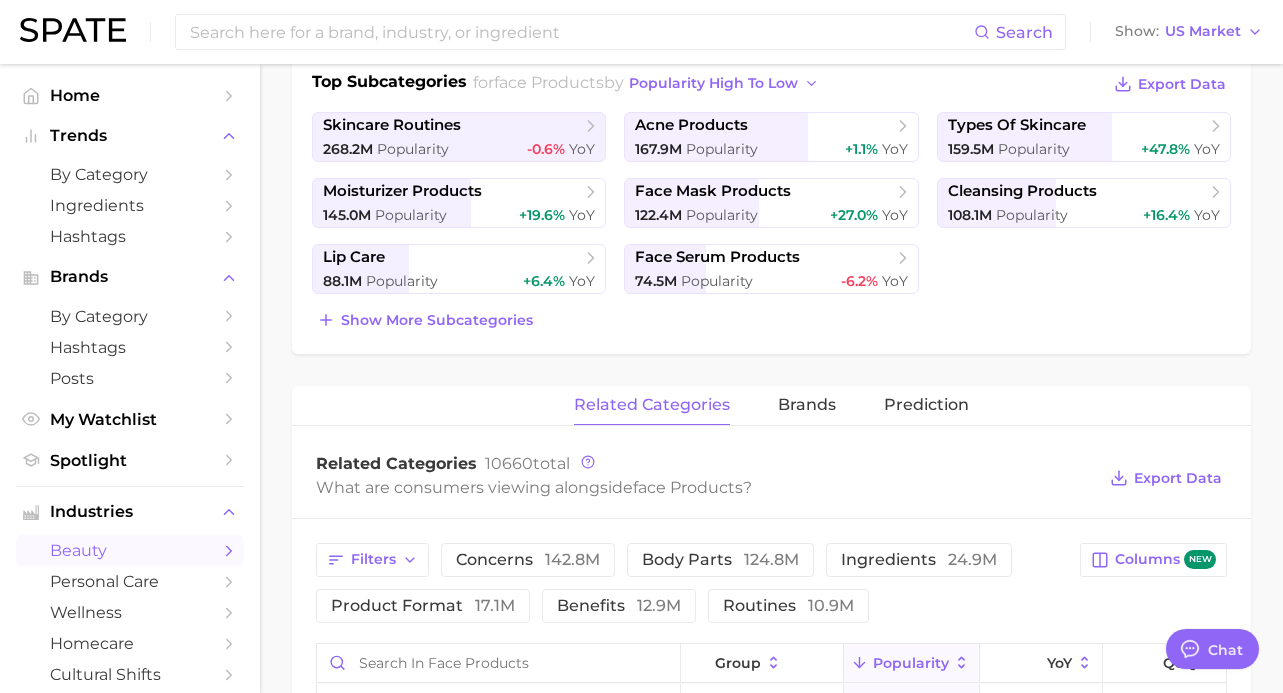 scroll, scrollTop: 0, scrollLeft: 0, axis: both 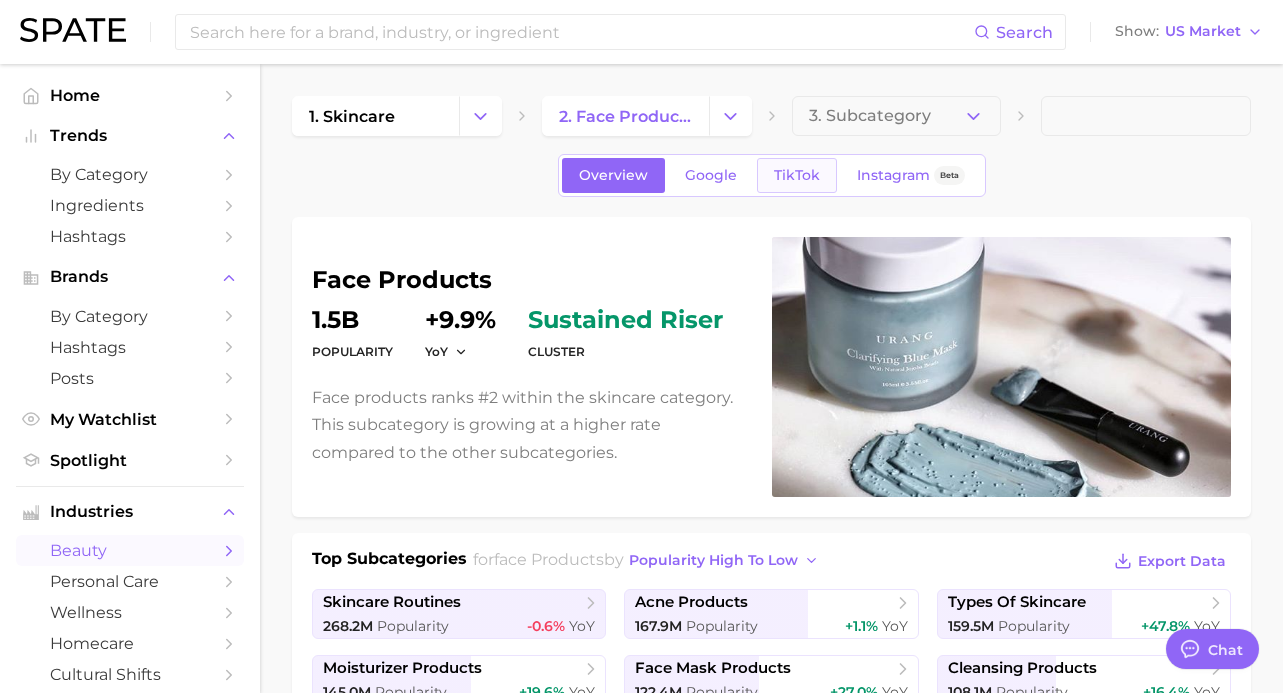 click on "TikTok" at bounding box center (797, 175) 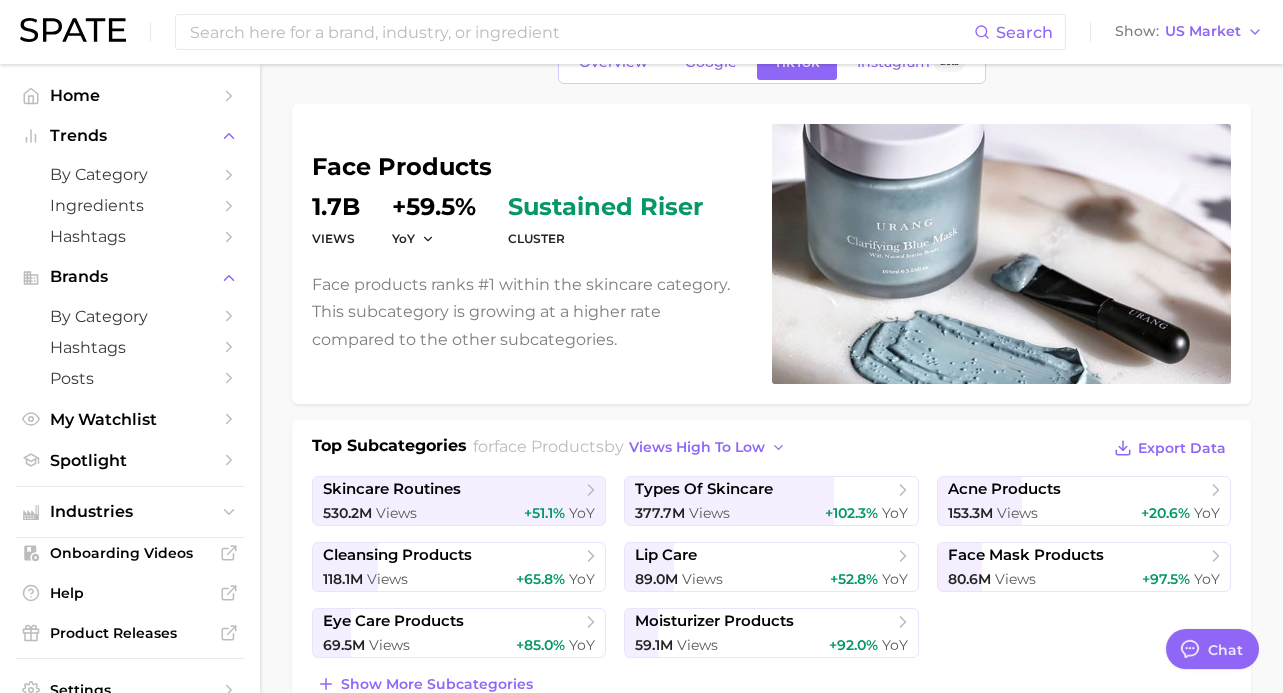 scroll, scrollTop: 0, scrollLeft: 0, axis: both 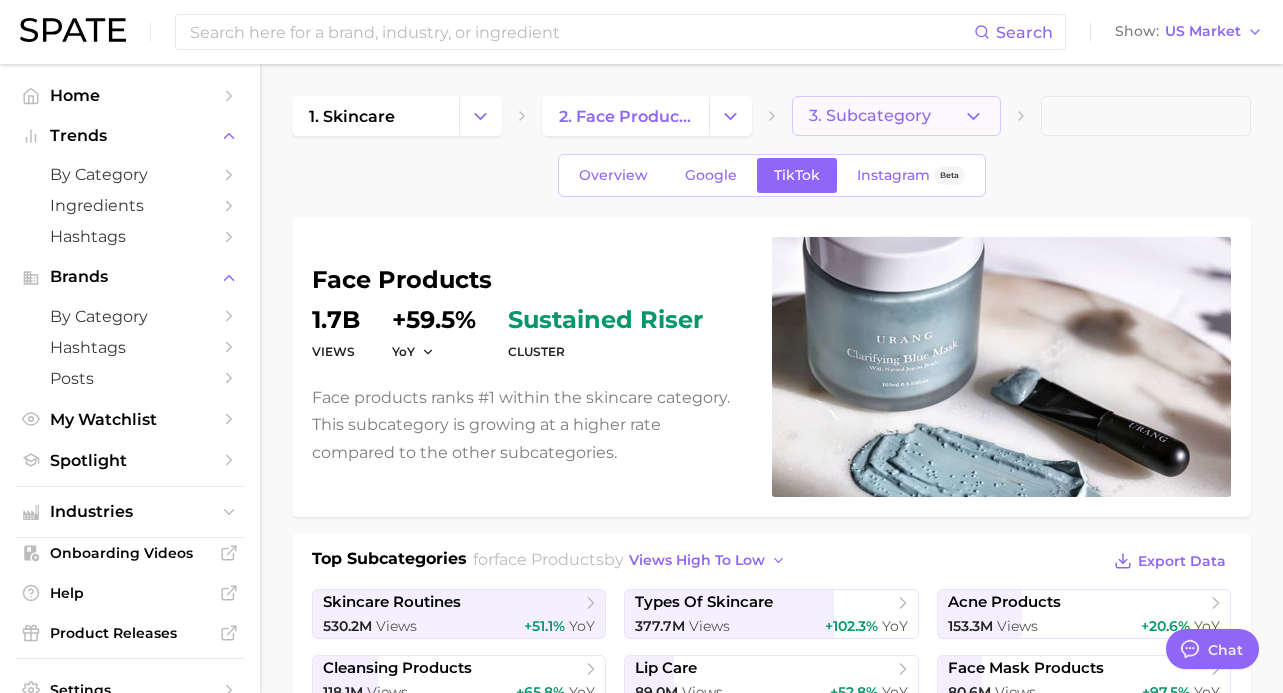 click on "3. Subcategory" at bounding box center [870, 116] 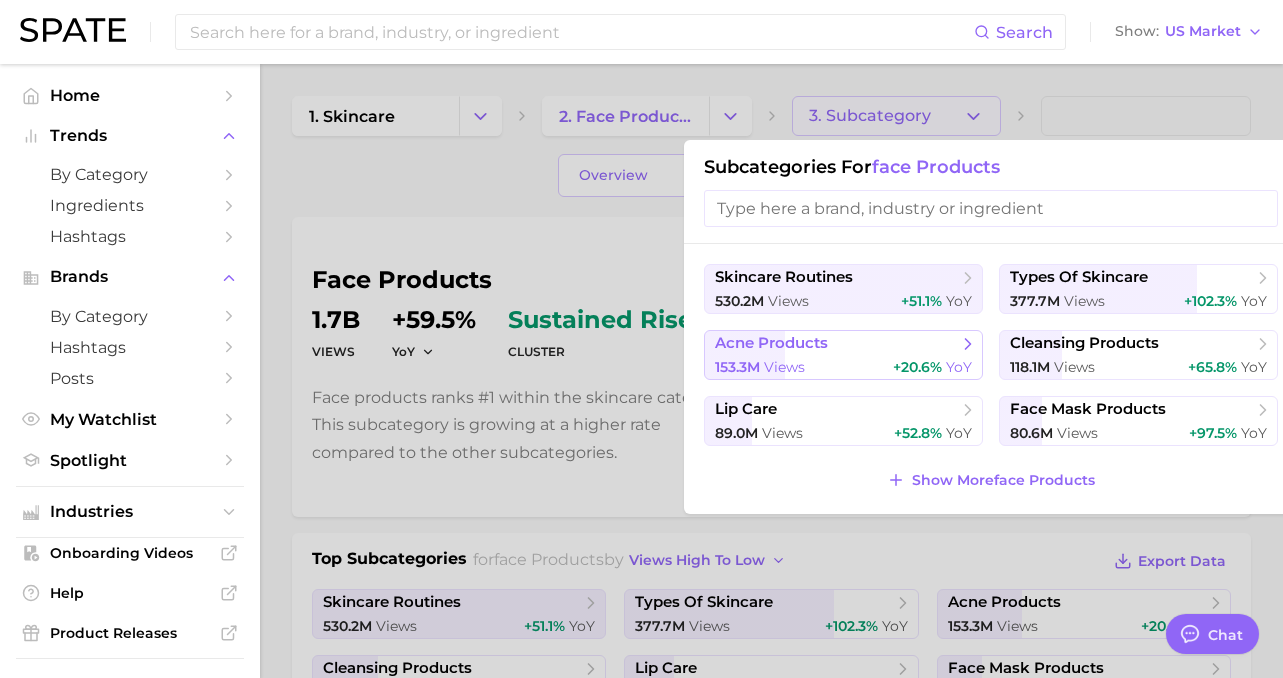 click on "acne products 153.3m   views +20.6%   YoY" at bounding box center (843, 355) 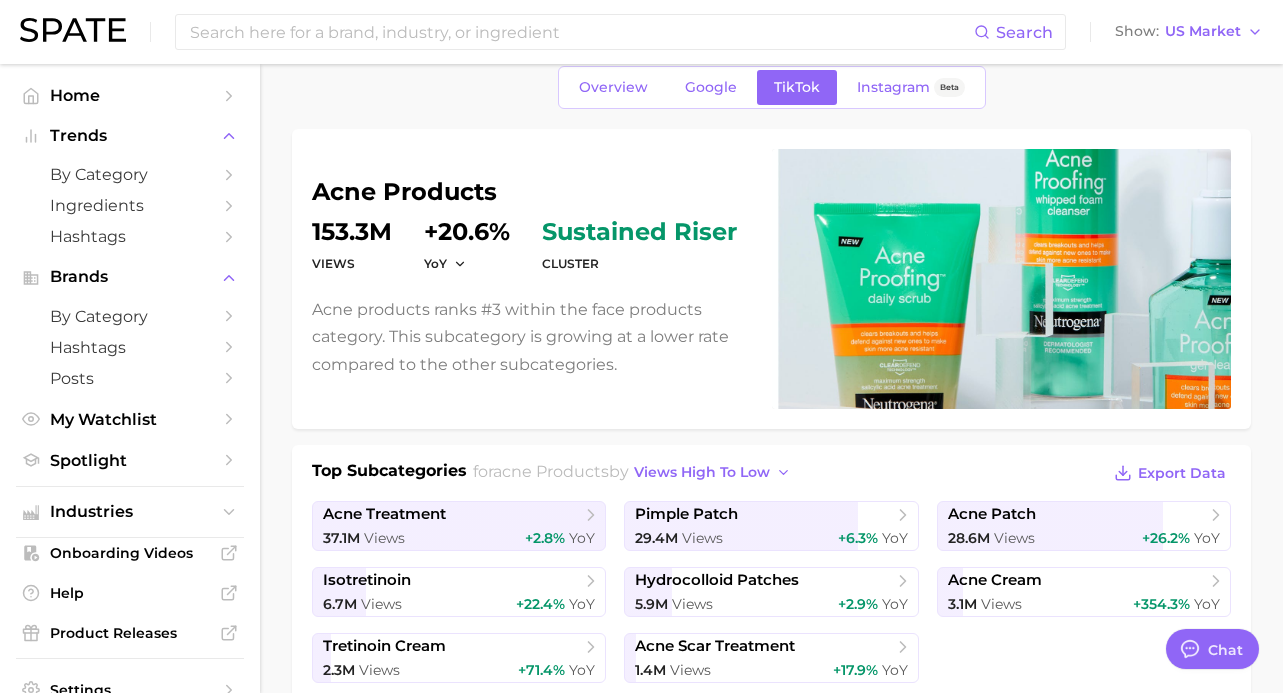 scroll, scrollTop: 0, scrollLeft: 0, axis: both 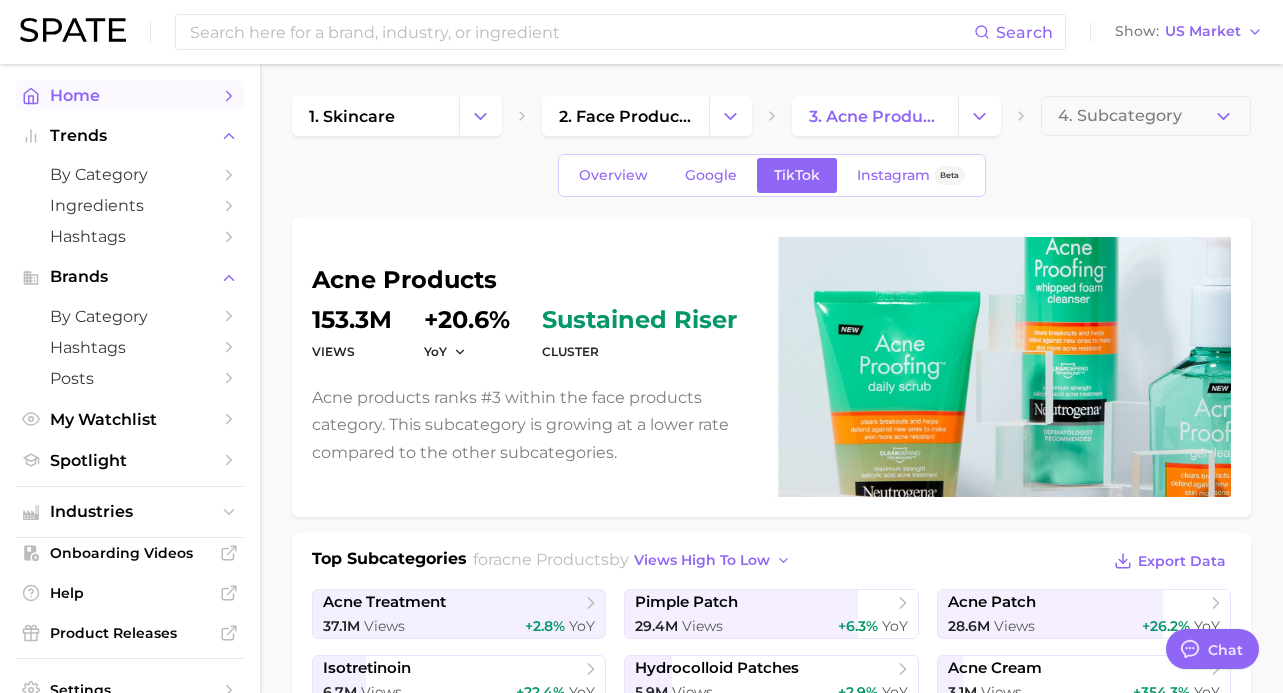 click on "Home" at bounding box center (130, 95) 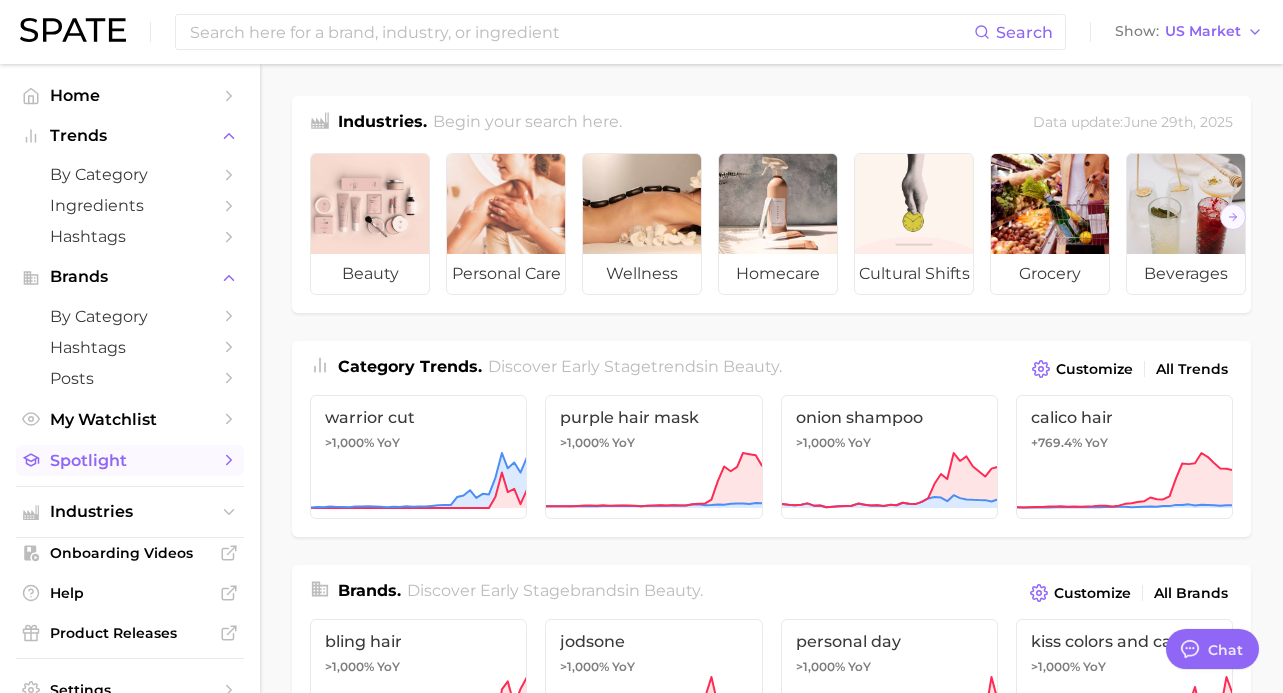 click on "Spotlight" at bounding box center (130, 460) 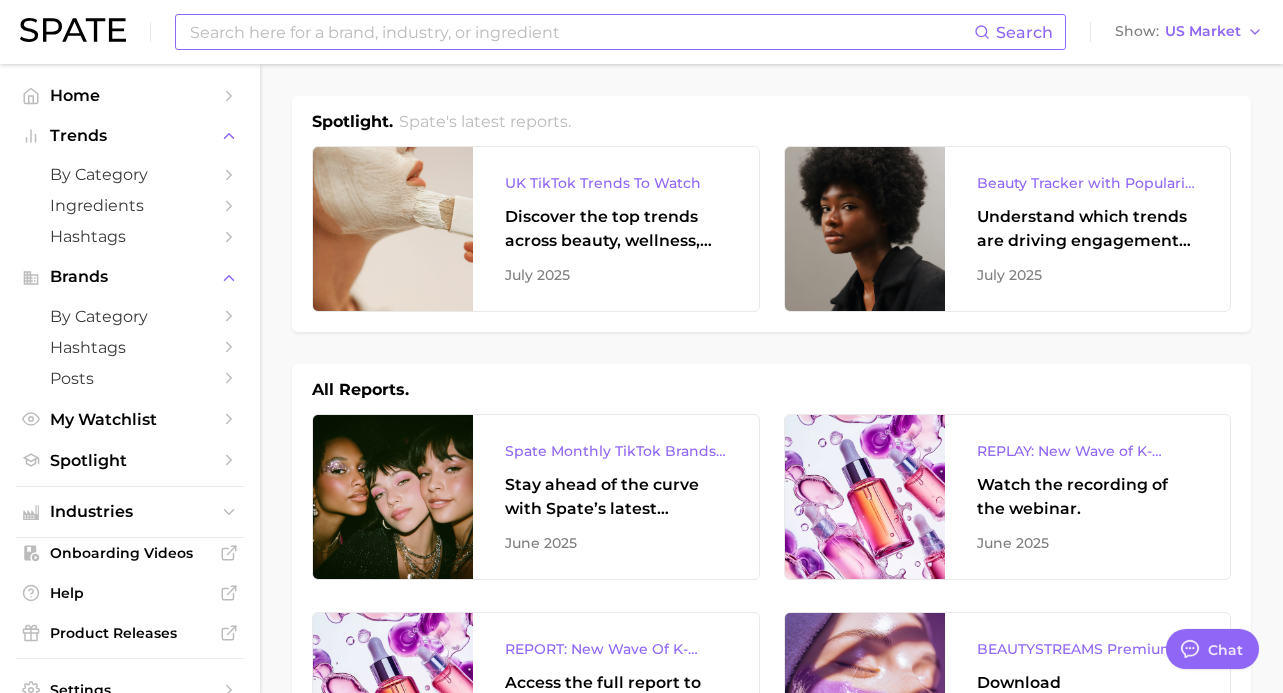 click at bounding box center (581, 32) 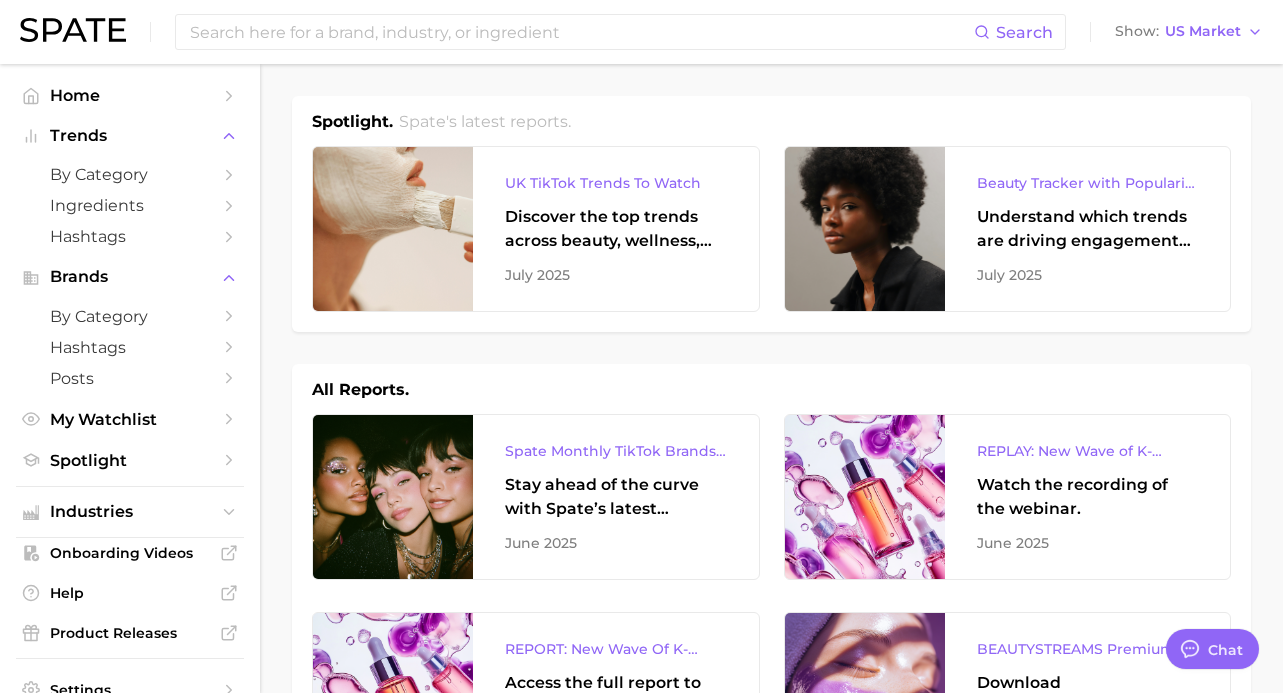 click on "Spotlight. Spate's latest reports. UK TikTok Trends To Watch Discover the top trends across beauty, wellness, and personal care on TikTok UK. July 2025 Beauty Tracker with Popularity Index Understand which trends are driving engagement across platforms in the skin, hair, makeup, and fragrance categories. July 2025 All Reports. Spate Monthly TikTok Brands Tracker Stay ahead of the curve with Spate’s latest monthly tracker, spotlighting the fastest-growing and most talked-about beauty brands on TikTok in the US. June 2025 REPLAY: New Wave of K-Beauty Watch the recording of the webinar. June 2025 REPORT: New Wave Of K-Beauty: South Korea’s Trending Innovations In Skincare & Color Cosmetics Access the full report to discover key K-beauty trends influencing today’s beauty market June 2025 BEAUTYSTREAMS Premium K-beauty Trends Report Download BEAUTYSTREAMS' New Wave of K-beauty Report. June 2025 RECORDING: Flavor Trends Decoded - What's New & What's Next According to TikTok & Google June 2025 June 2025" at bounding box center (771, 7015) 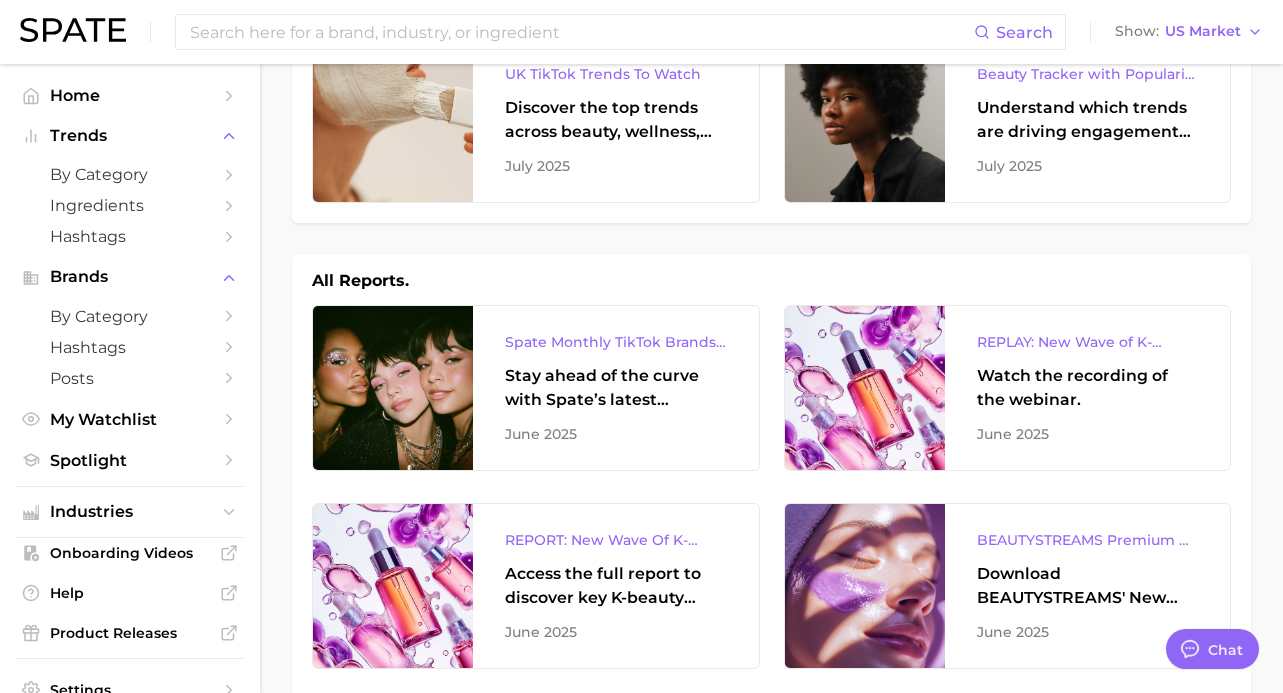 scroll, scrollTop: 0, scrollLeft: 0, axis: both 